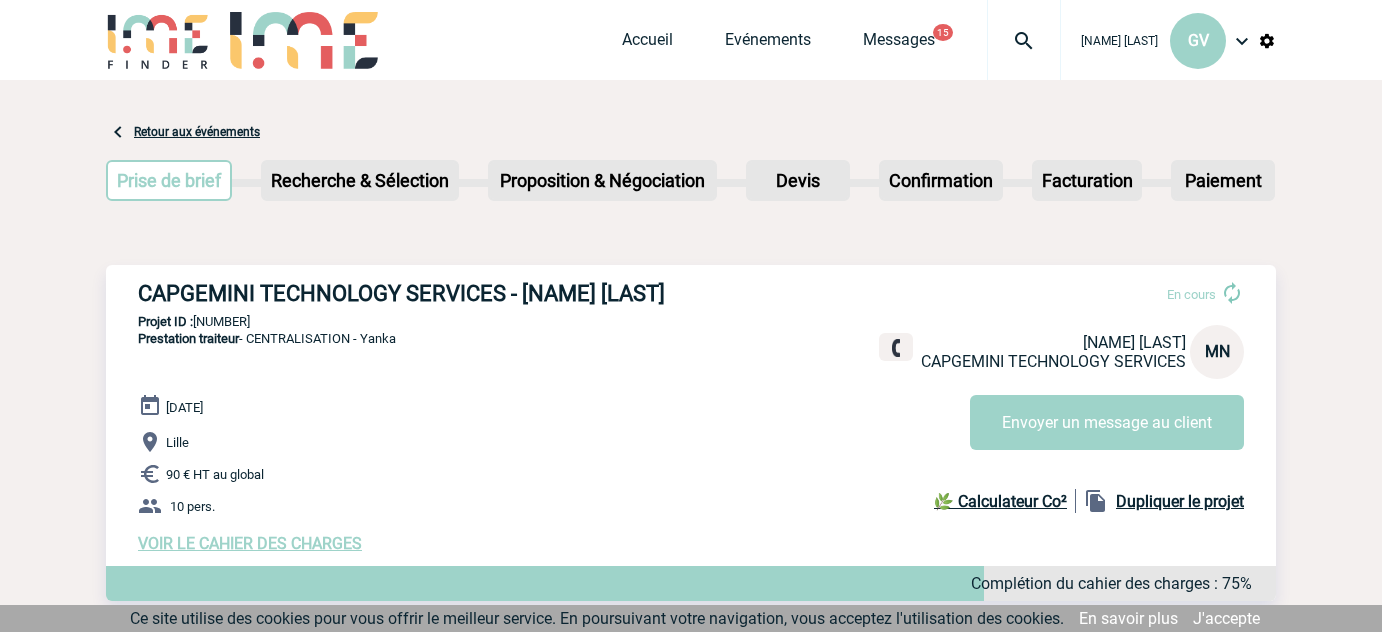 scroll, scrollTop: 0, scrollLeft: 0, axis: both 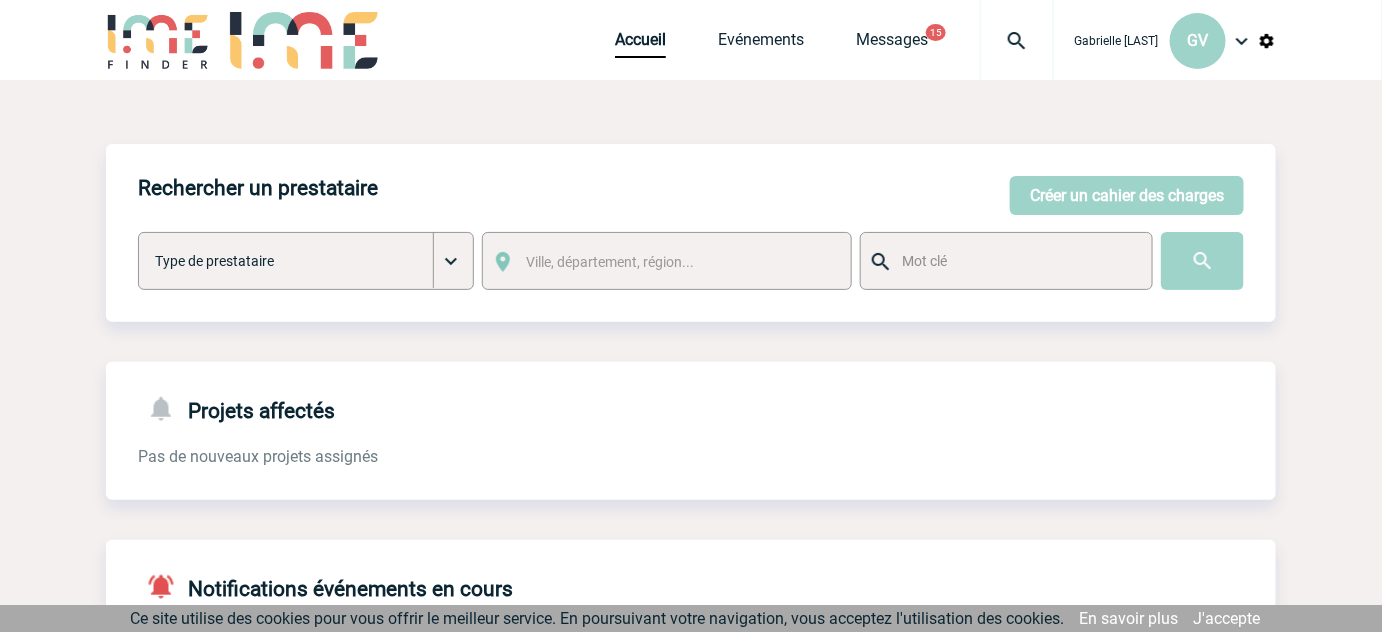 click on "Accueil
Evénements
Messages
15
Projet, client
Projet, client" at bounding box center (834, 40) 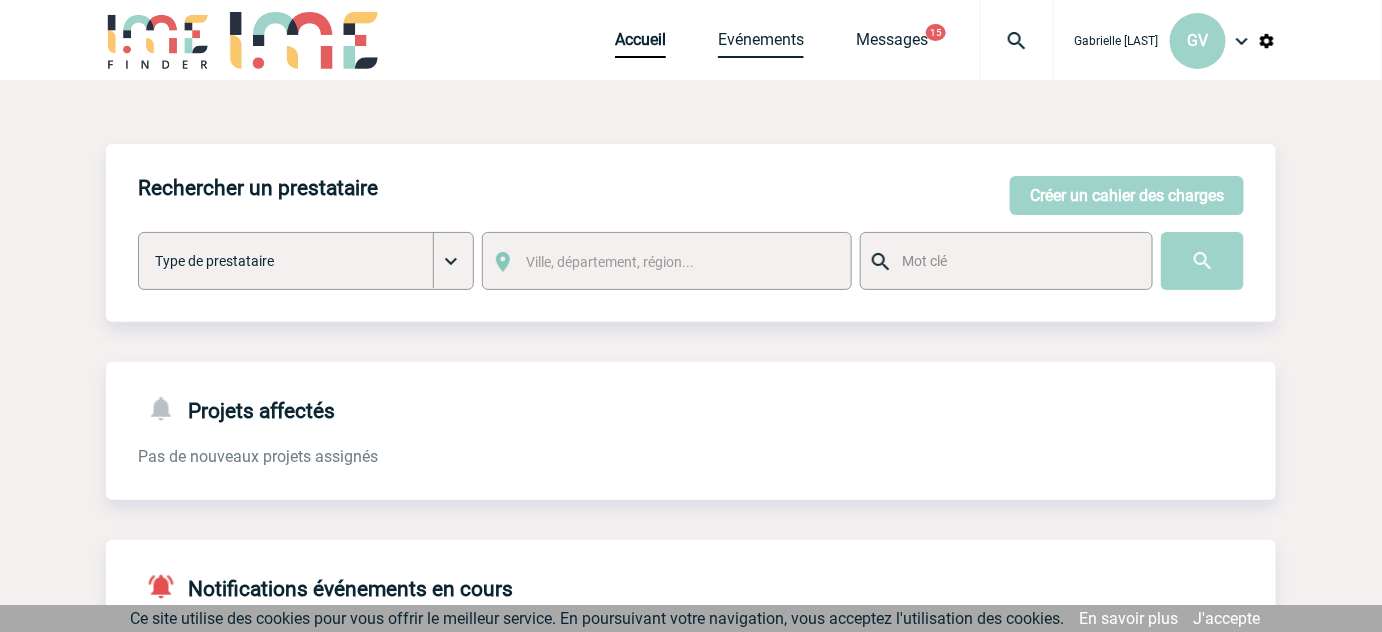 click on "Evénements" at bounding box center (761, 44) 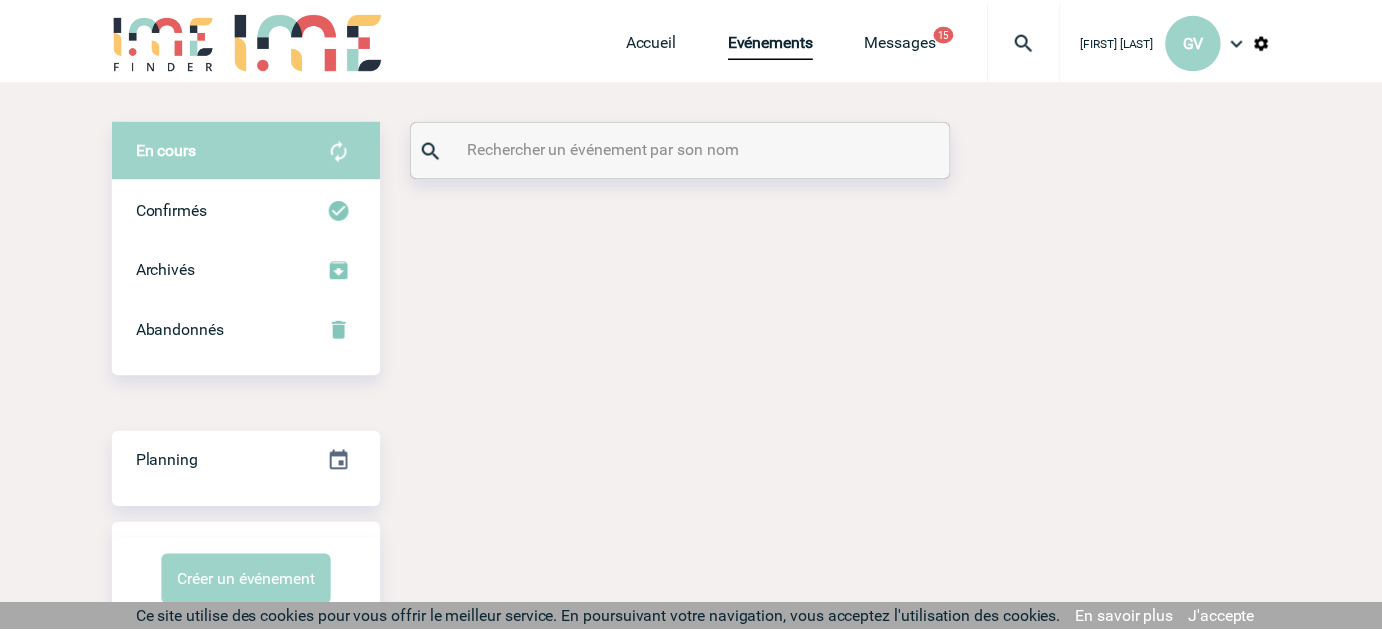 scroll, scrollTop: 0, scrollLeft: 0, axis: both 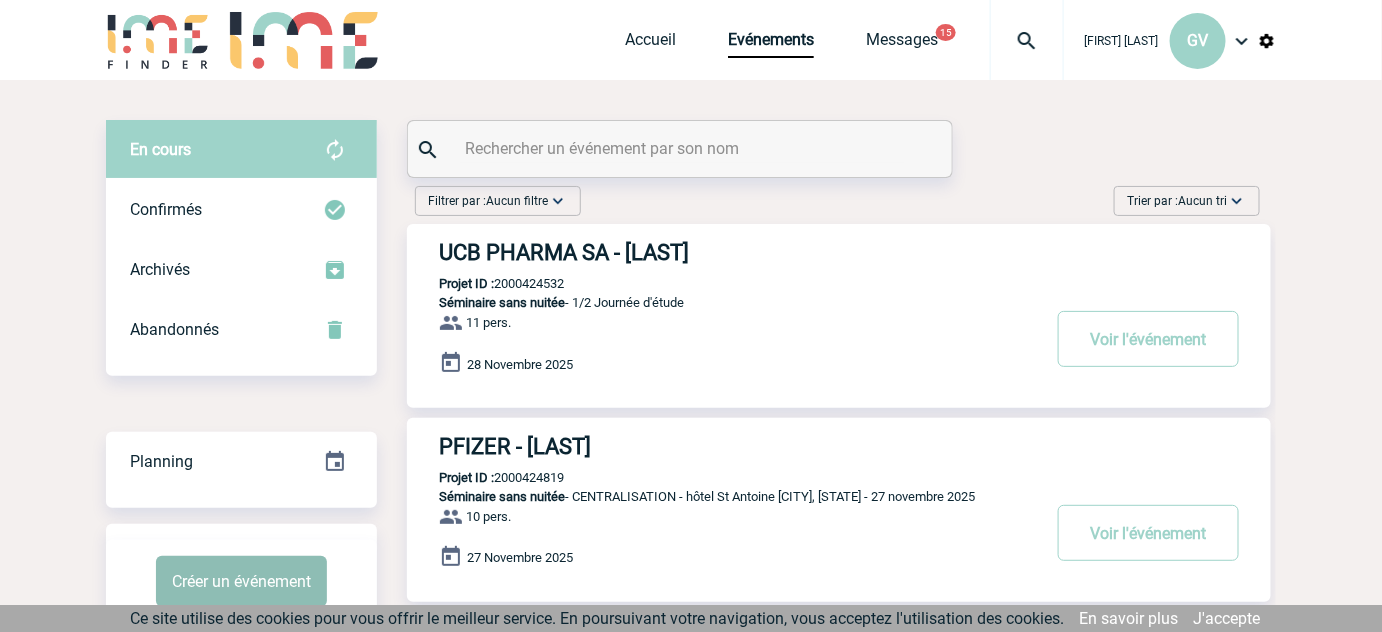 click on "Créer un événement" at bounding box center (241, 581) 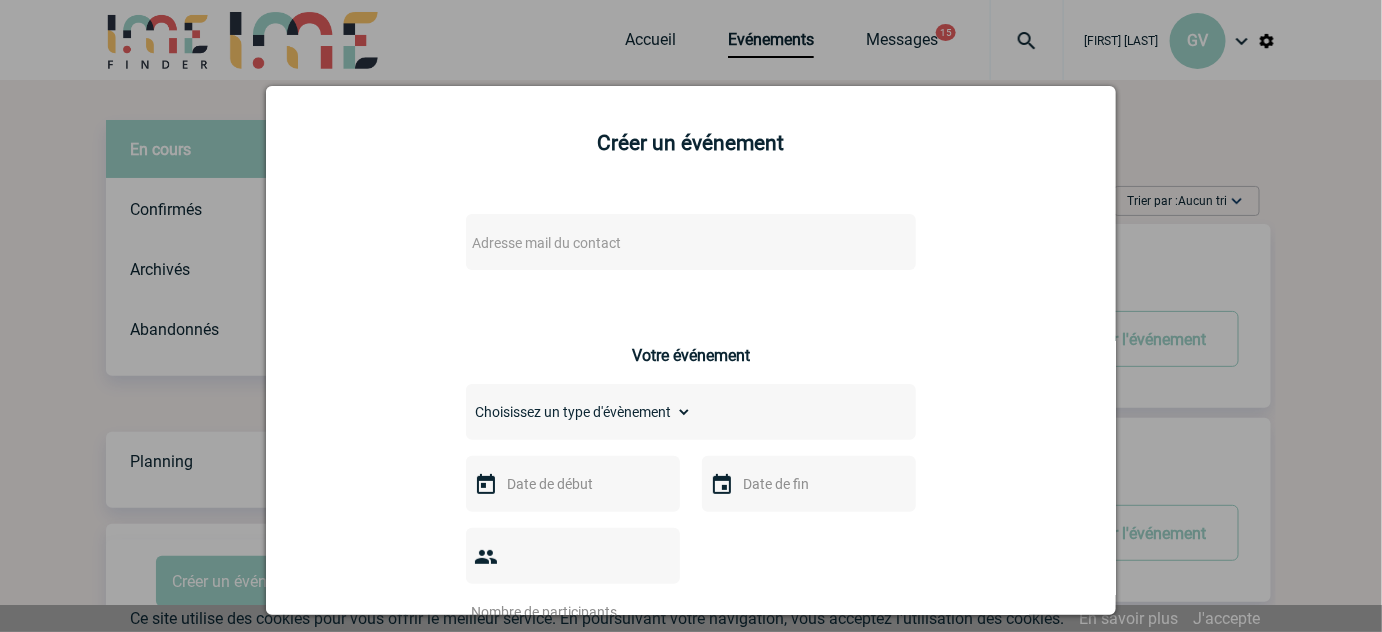click on "Adresse mail du contact" at bounding box center (691, 242) 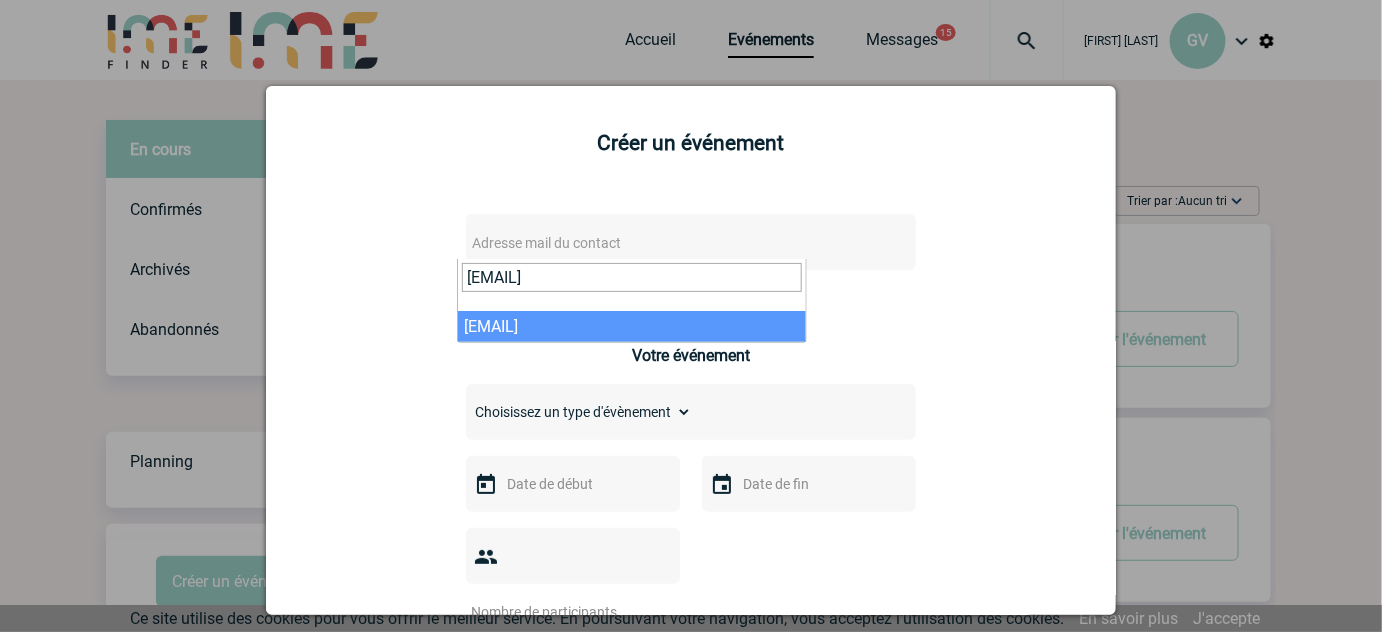 type on "[EMAIL]" 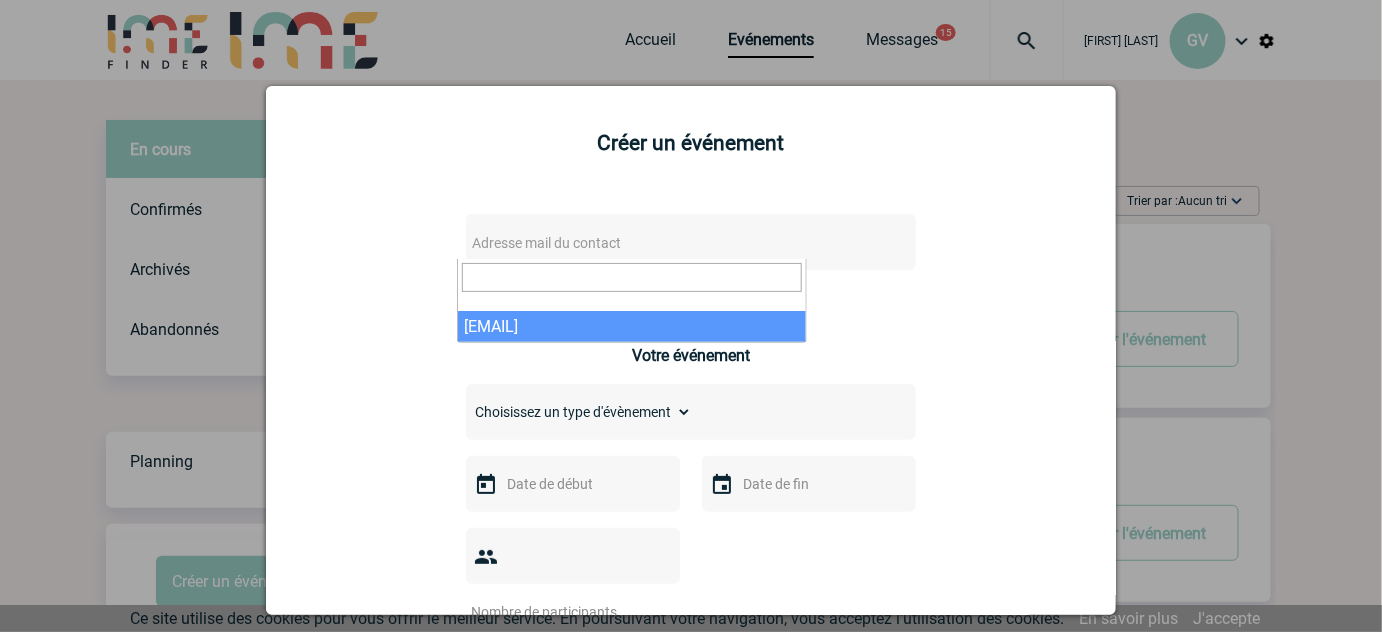 select on "132716" 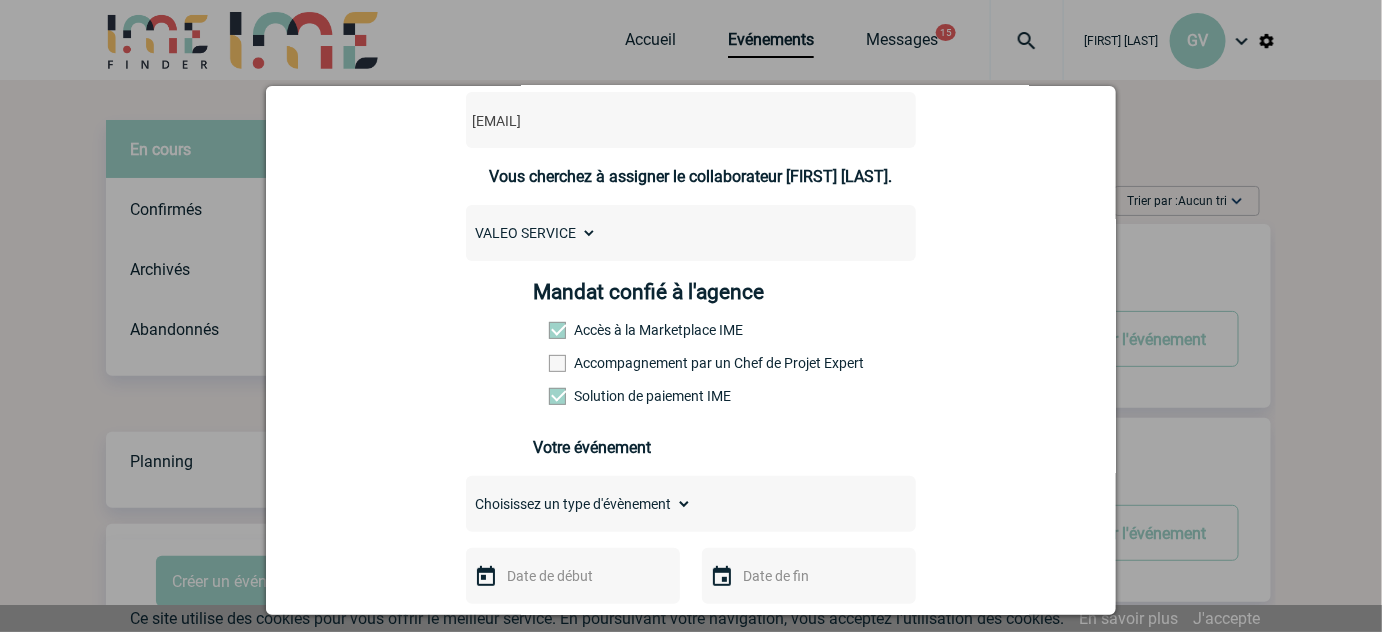 scroll, scrollTop: 342, scrollLeft: 0, axis: vertical 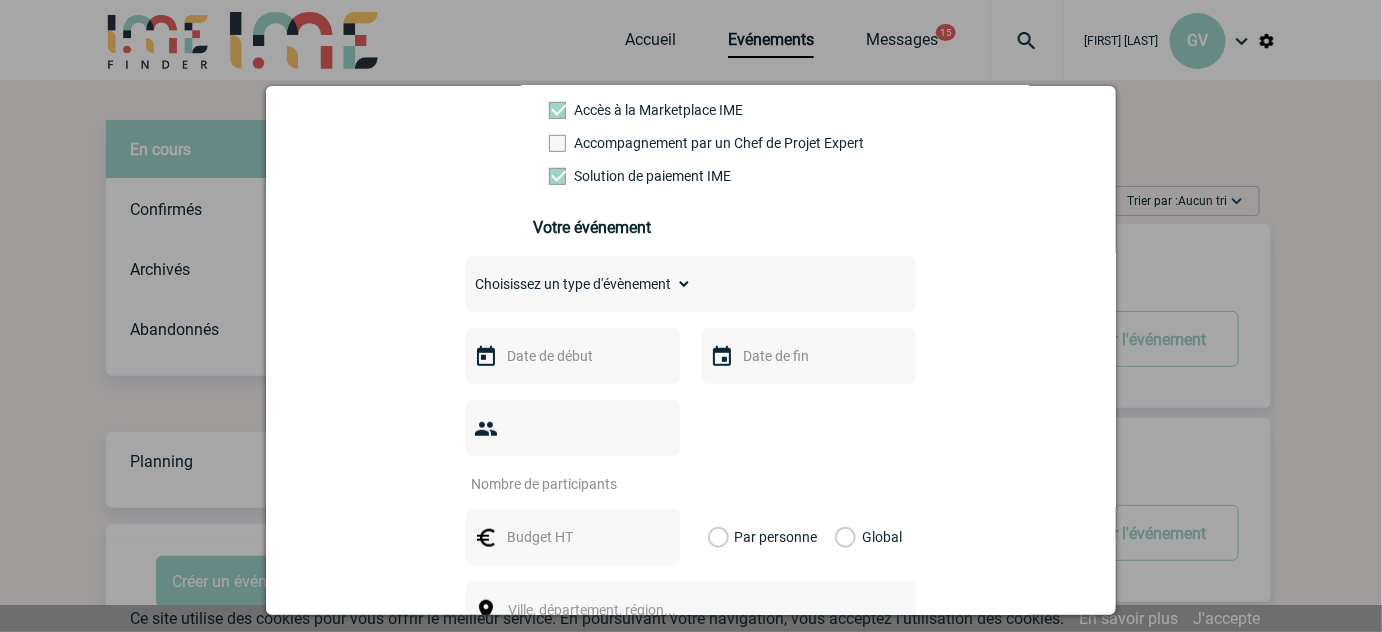 click on "Choisissez un type d'évènement
Séminaire avec nuitée Séminaire sans nuitée Repas de groupe Team Building & animation Prestation traiteur Divers" at bounding box center (579, 284) 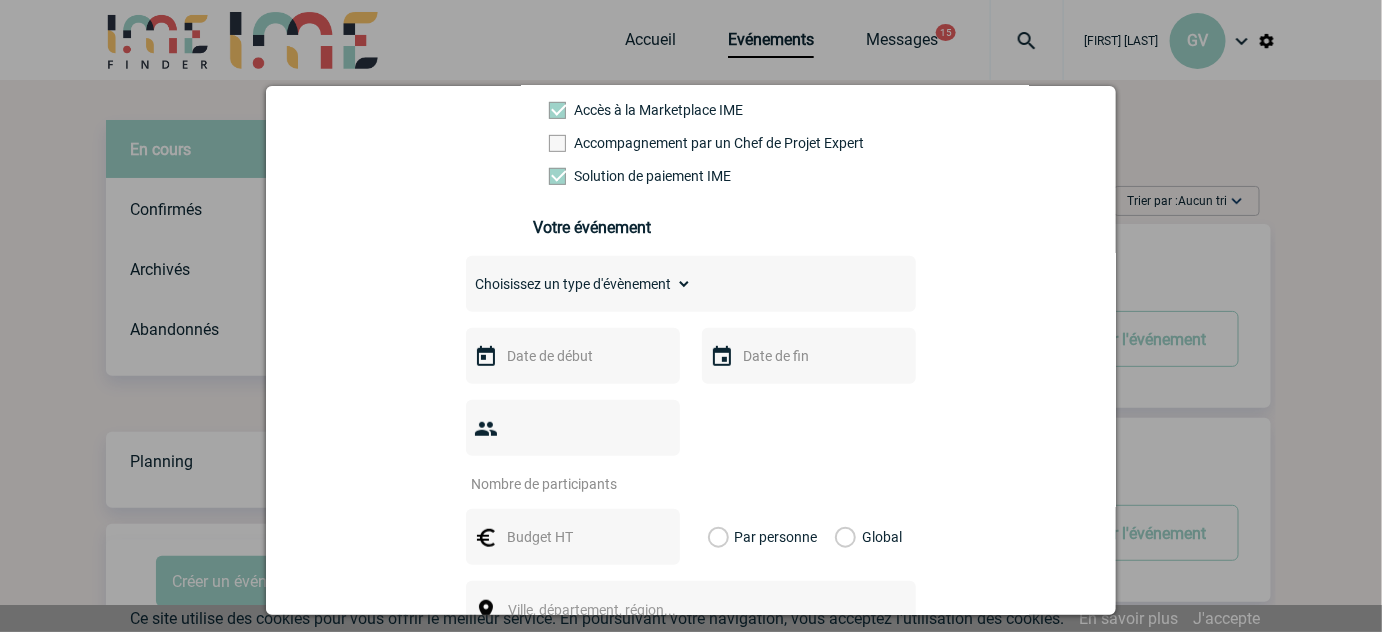 select on "2" 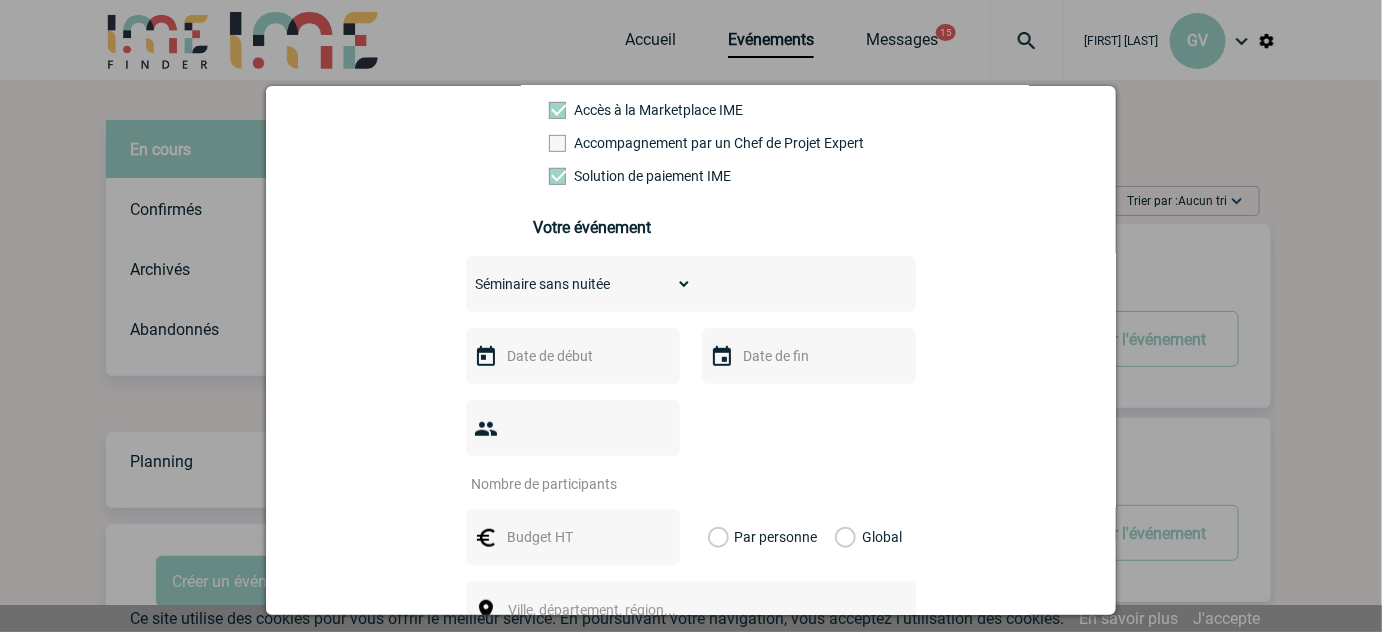 click on "Choisissez un type d'évènement
Séminaire avec nuitée Séminaire sans nuitée Repas de groupe Team Building & animation Prestation traiteur Divers" at bounding box center (579, 284) 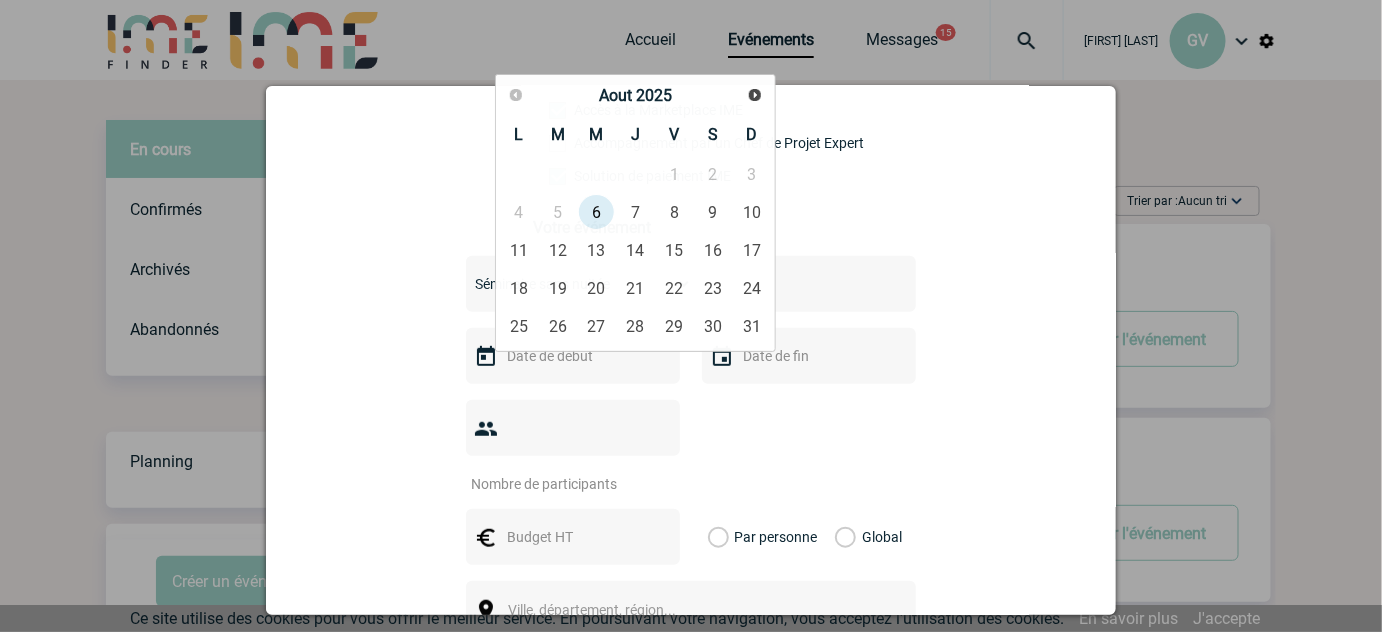 click at bounding box center [691, 316] 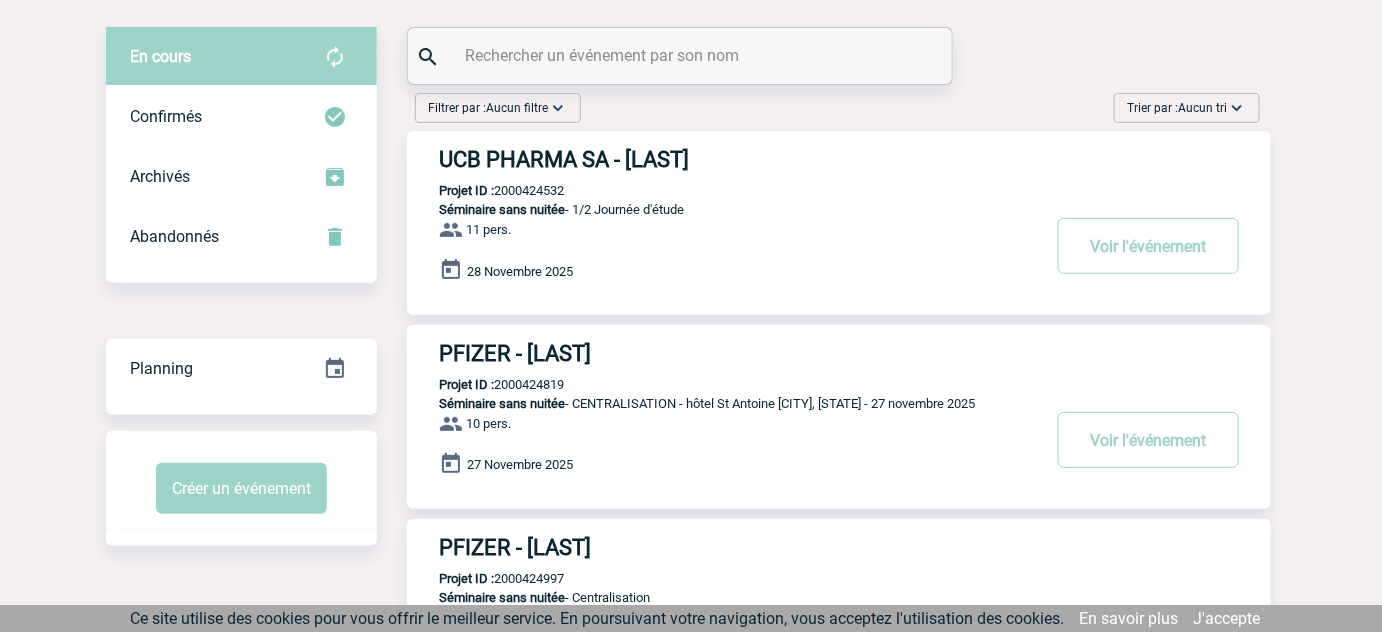 scroll, scrollTop: 90, scrollLeft: 0, axis: vertical 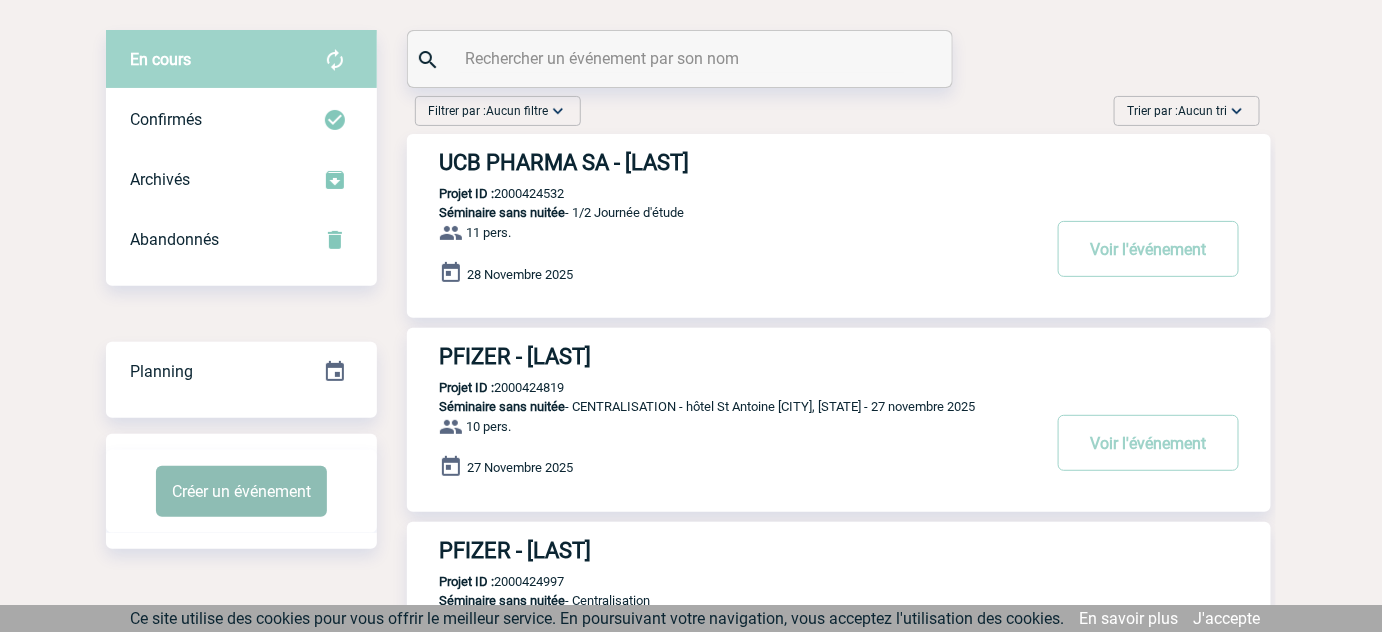 click on "Créer un événement" at bounding box center [241, 491] 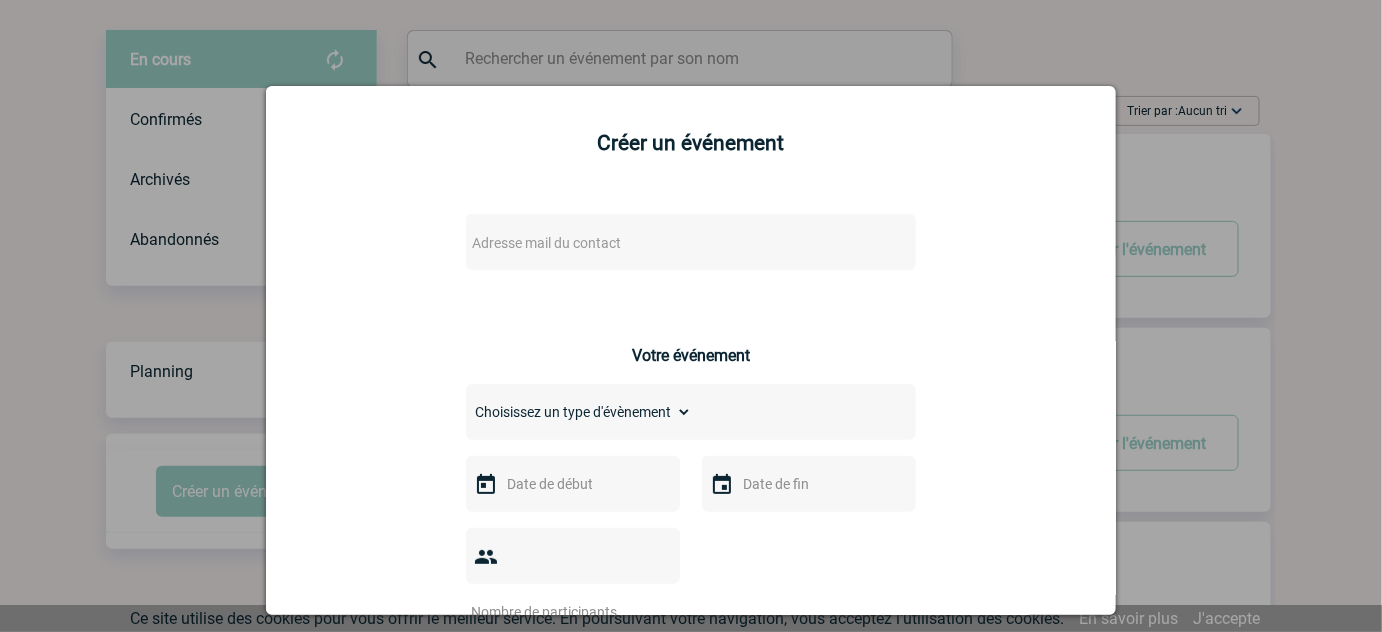 click on "Adresse mail du contact" at bounding box center [546, 243] 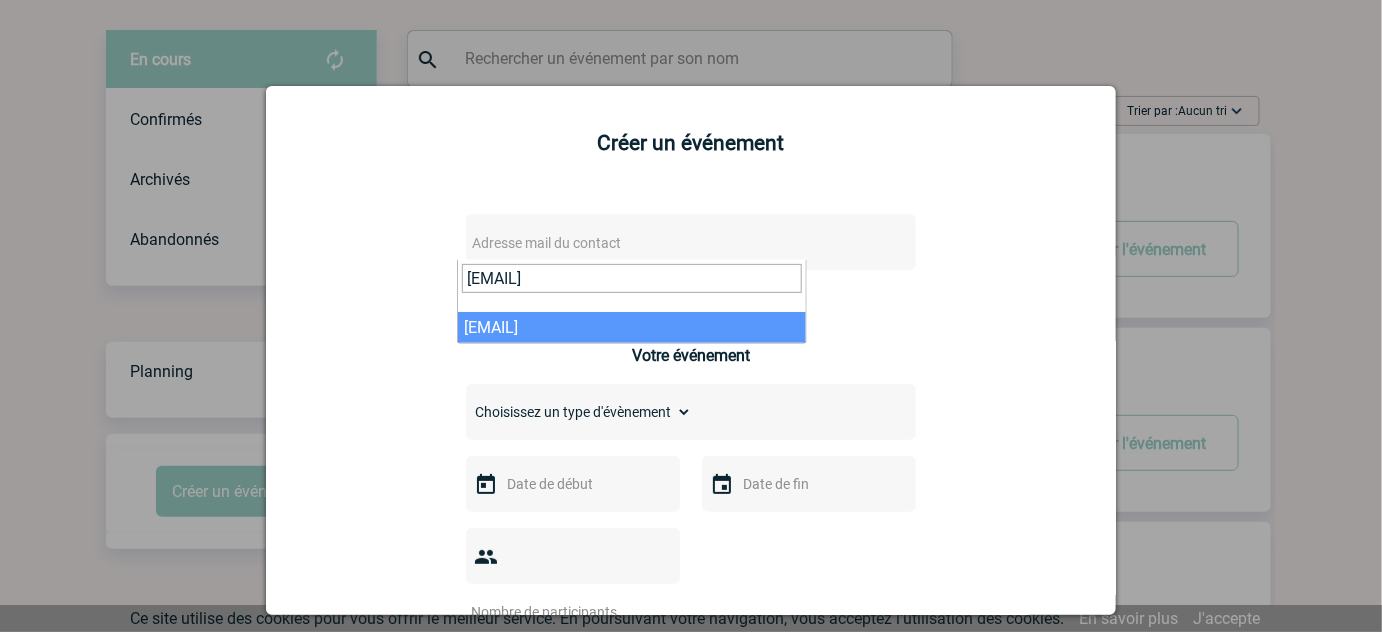 type on "[EMAIL]" 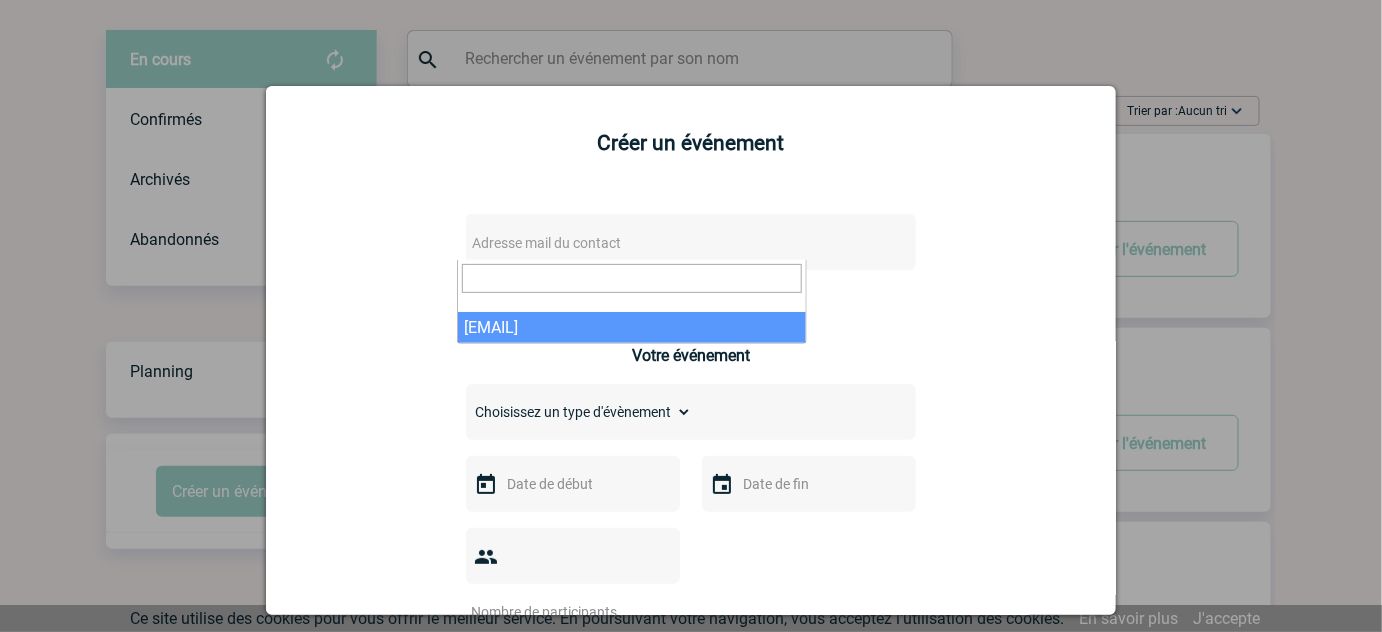select on "132716" 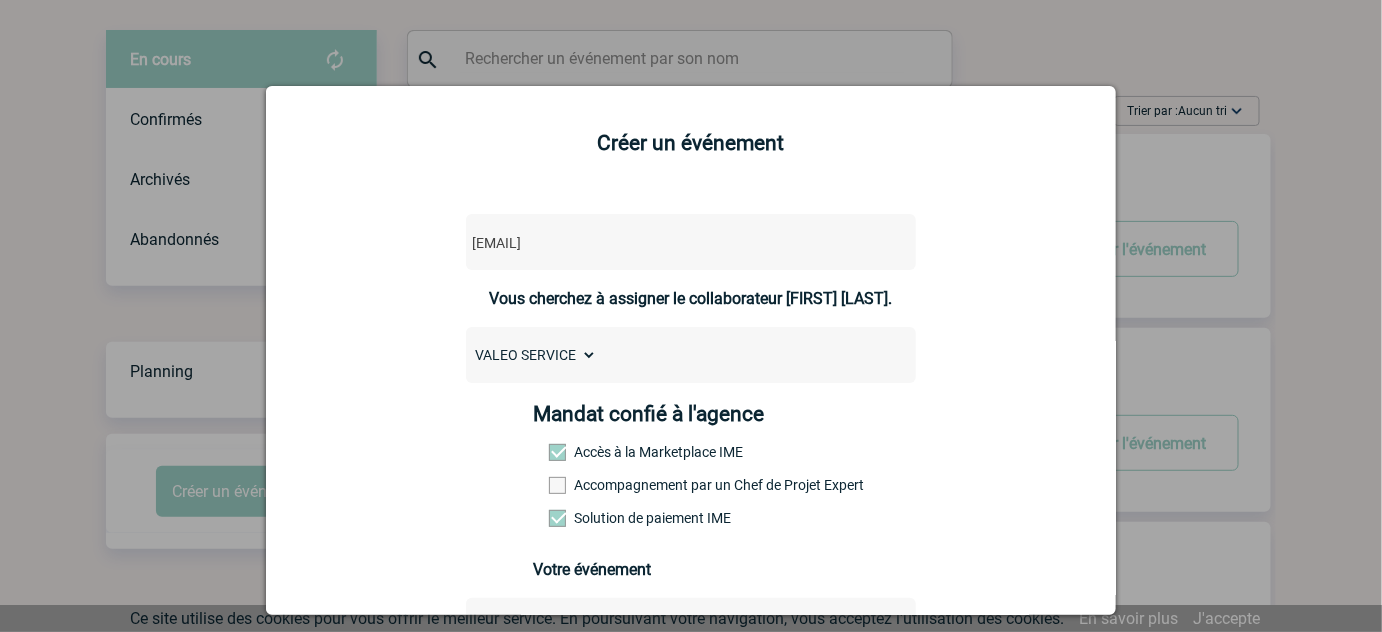 scroll, scrollTop: 391, scrollLeft: 0, axis: vertical 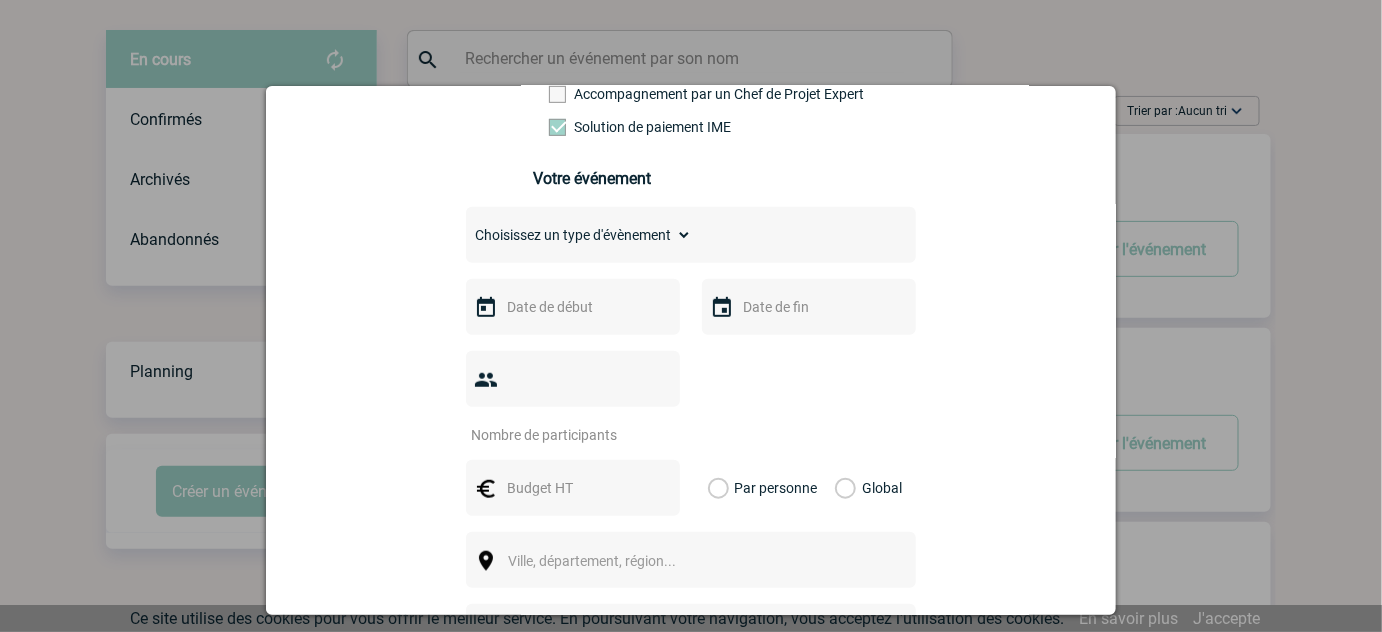 click on "Choisissez un type d'évènement
Séminaire avec nuitée Séminaire sans nuitée Repas de groupe Team Building & animation Prestation traiteur Divers" at bounding box center (579, 235) 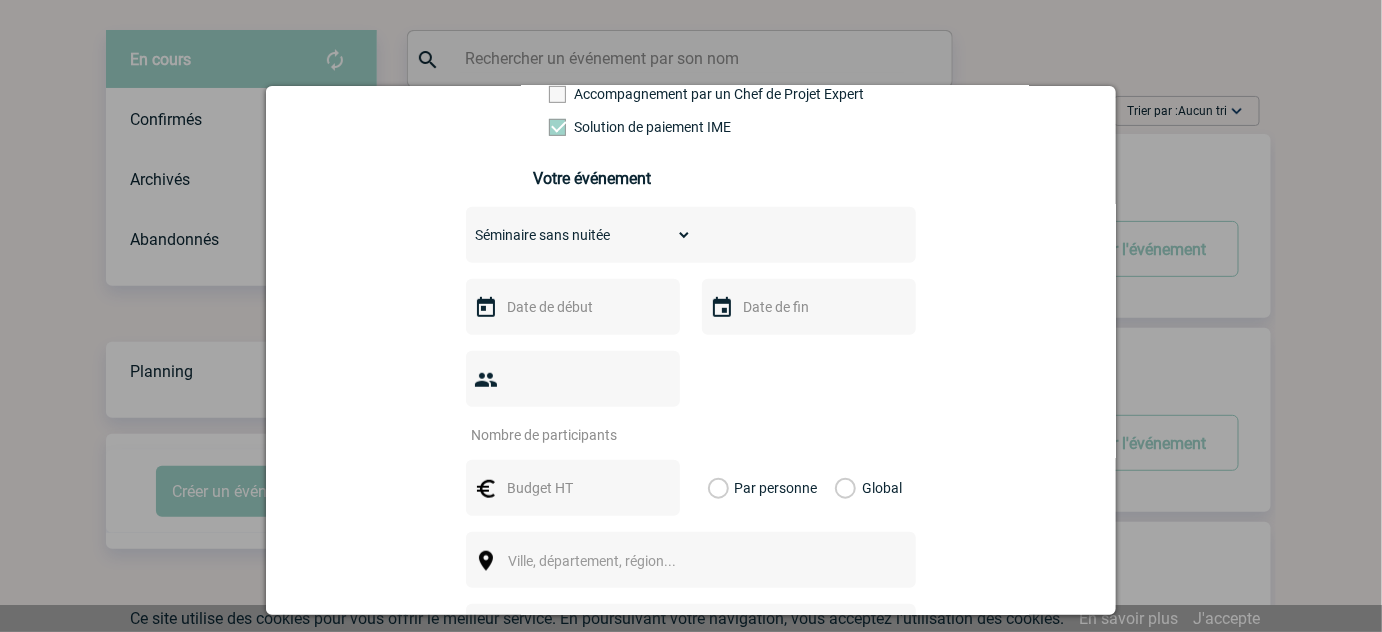 click on "Choisissez un type d'évènement
Séminaire avec nuitée Séminaire sans nuitée Repas de groupe Team Building & animation Prestation traiteur Divers" at bounding box center [579, 235] 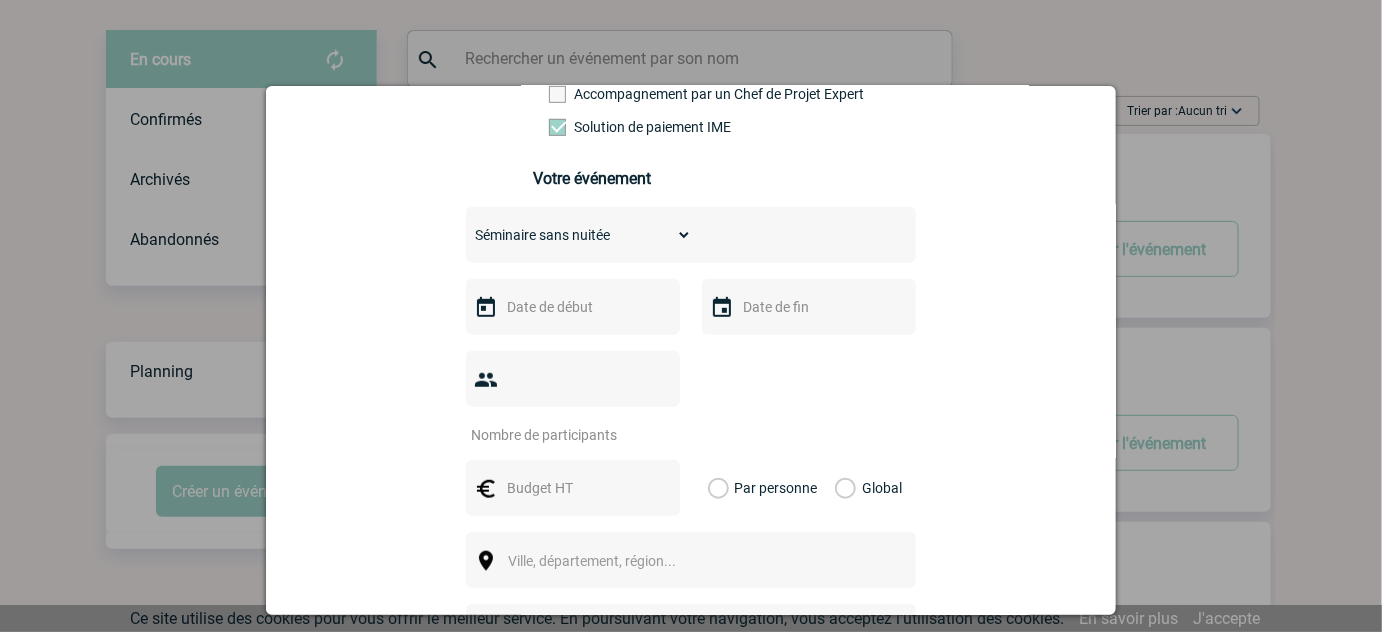 click on "Choisissez un type d'évènement
Séminaire avec nuitée Séminaire sans nuitée Repas de groupe Team Building & animation Prestation traiteur Divers" at bounding box center [579, 235] 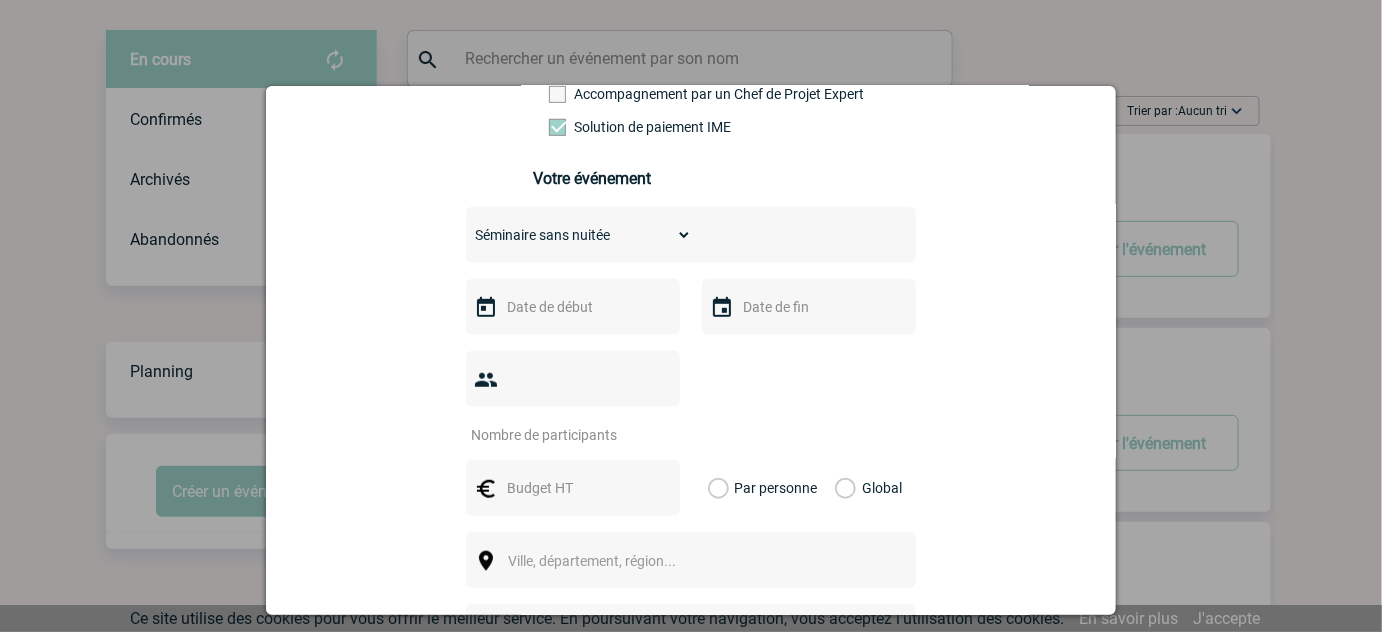 select on "1" 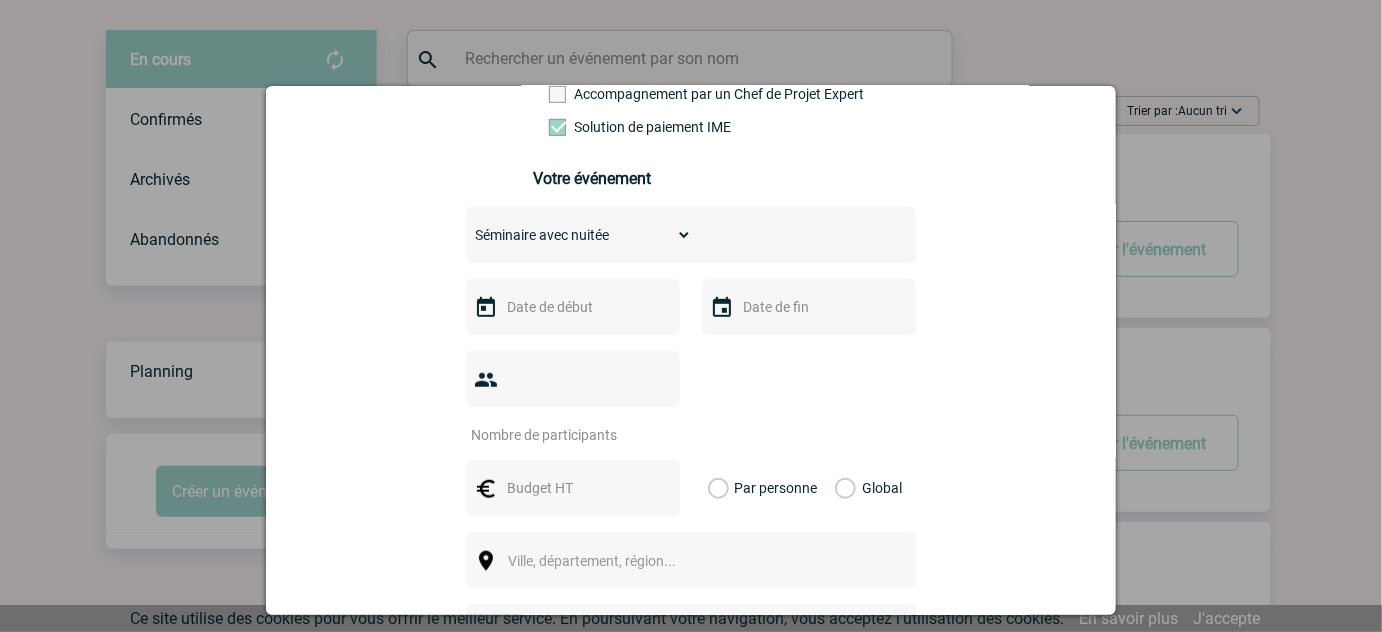 click on "Choisissez un type d'évènement
Séminaire avec nuitée Séminaire sans nuitée Repas de groupe Team Building & animation Prestation traiteur Divers" at bounding box center (579, 235) 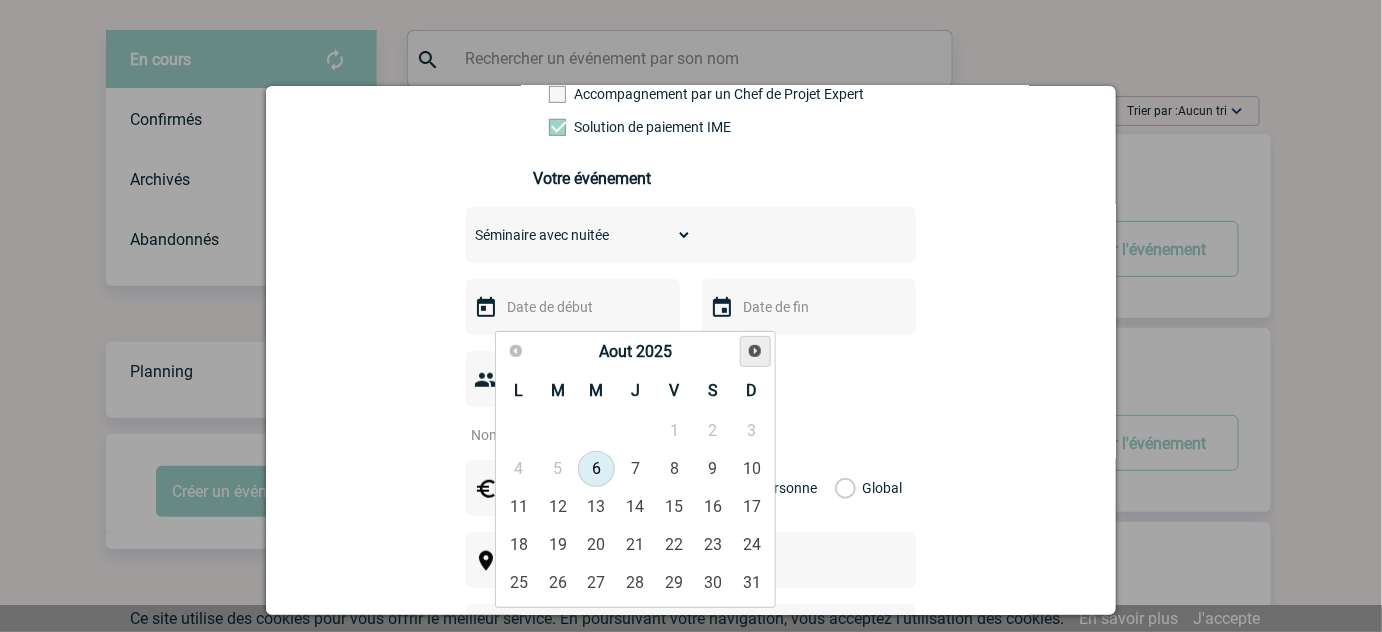 click on "Suivant" at bounding box center [755, 351] 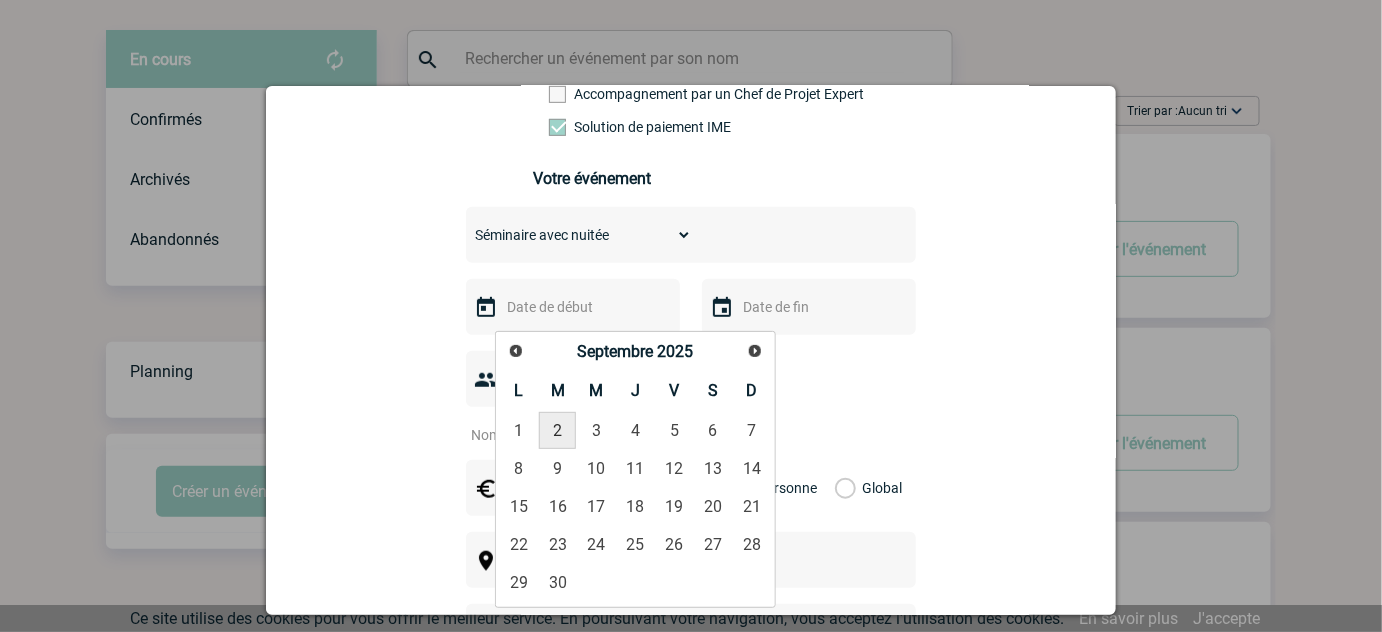 click on "2" at bounding box center [557, 430] 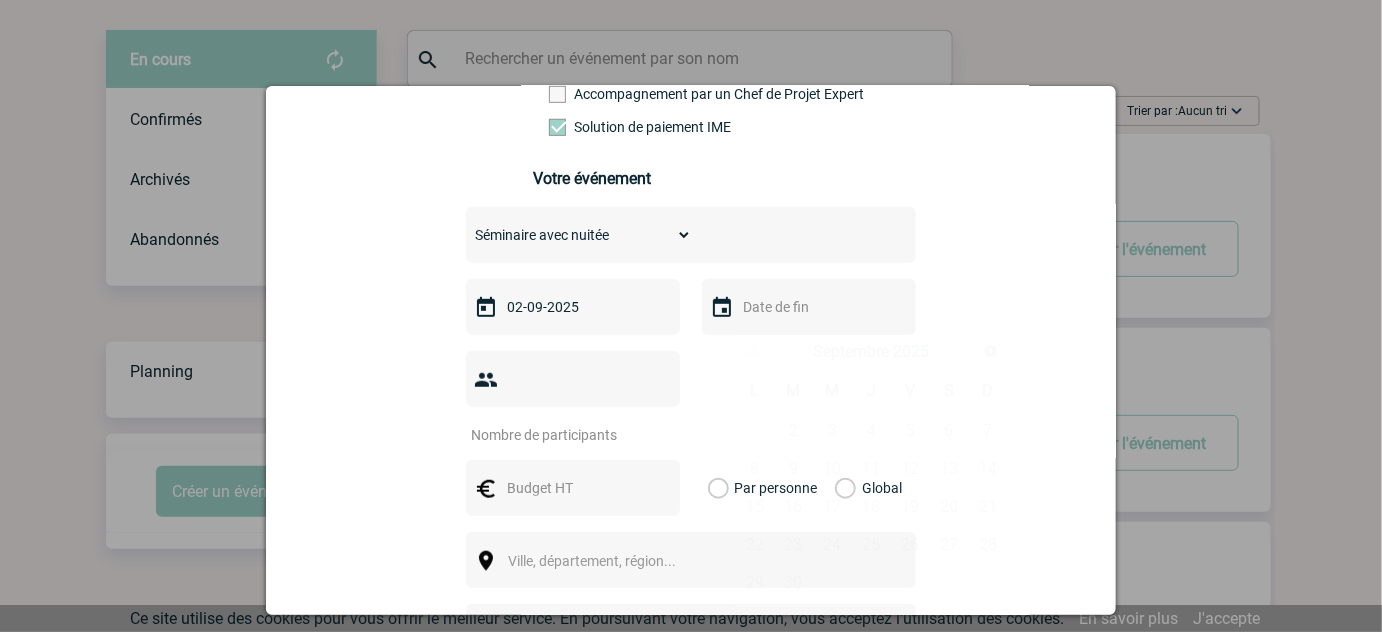 click at bounding box center [807, 307] 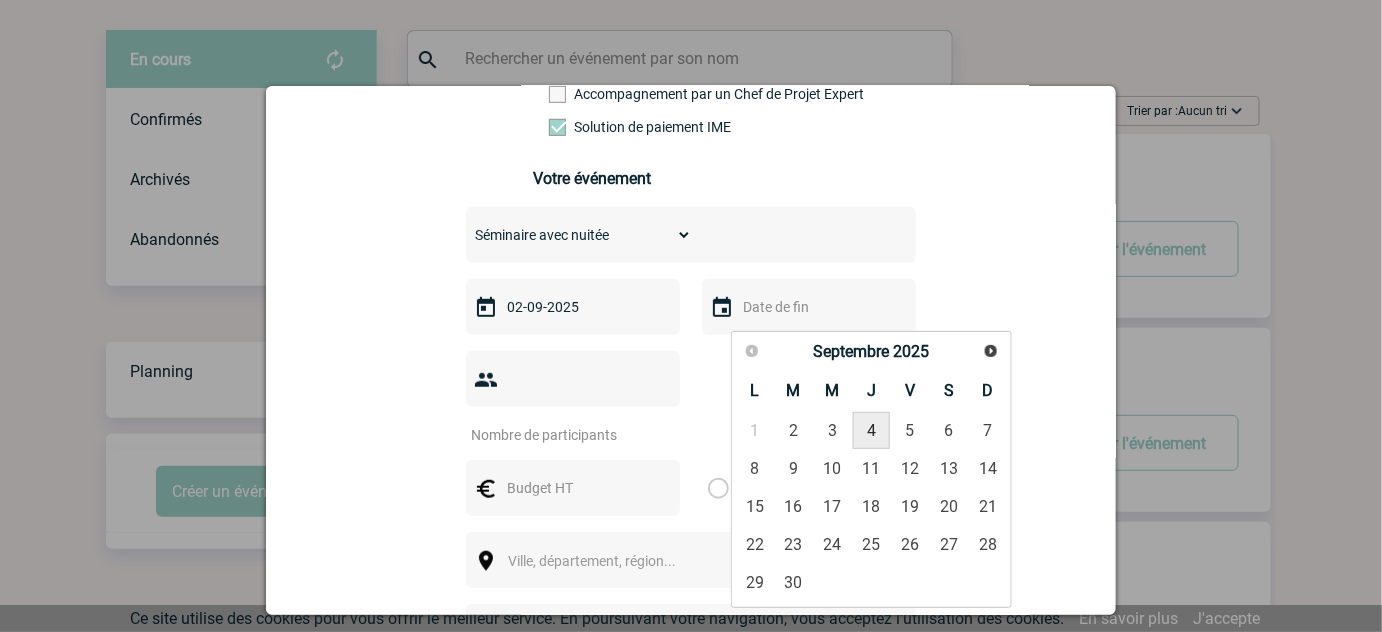 click on "4" at bounding box center [871, 430] 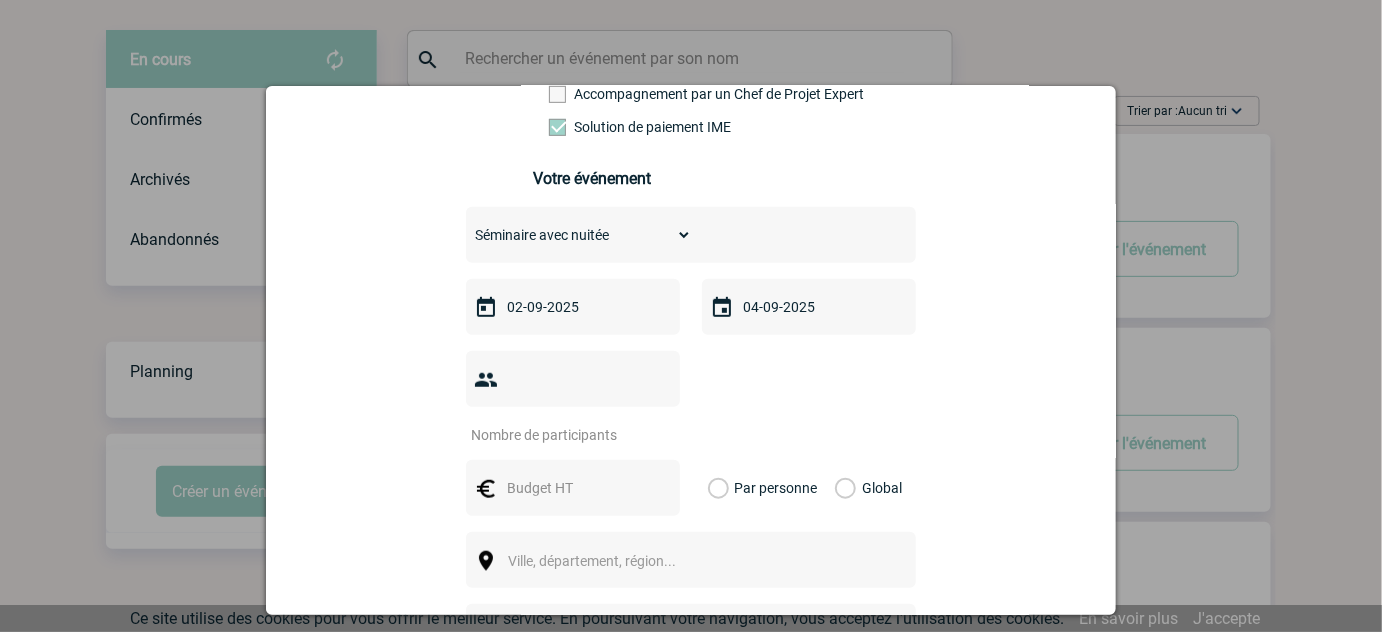 click at bounding box center [560, 435] 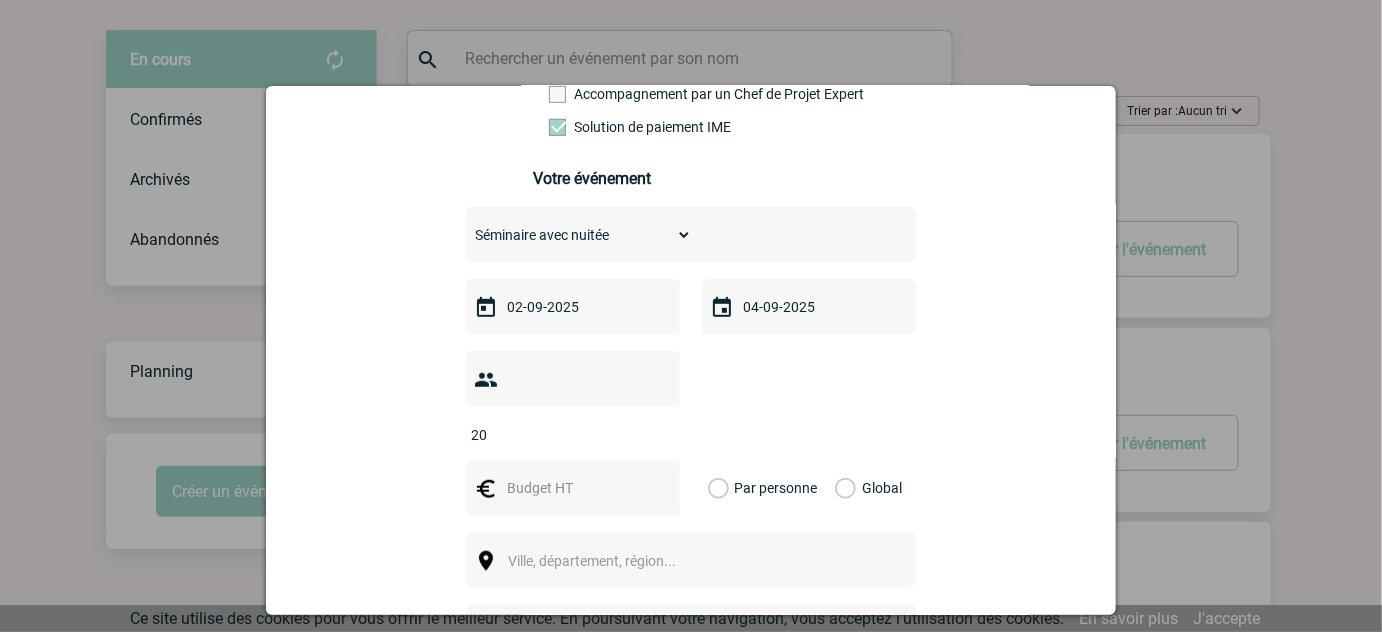 type on "20" 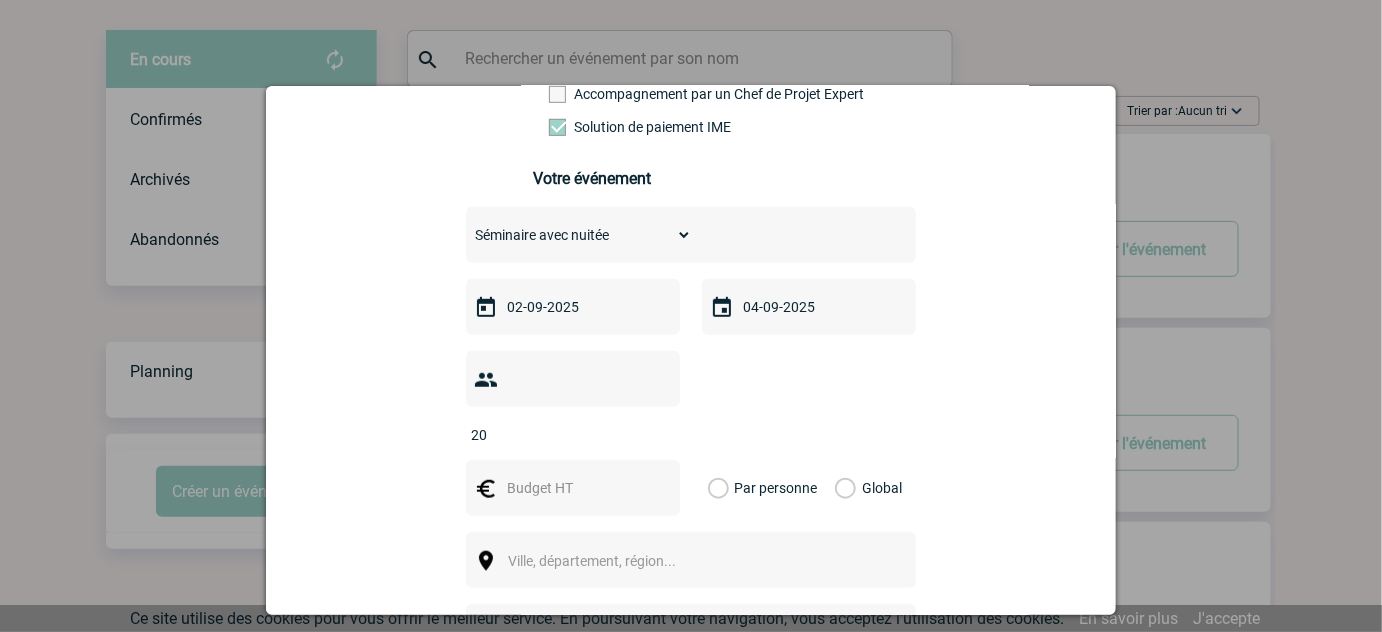 click at bounding box center [571, 488] 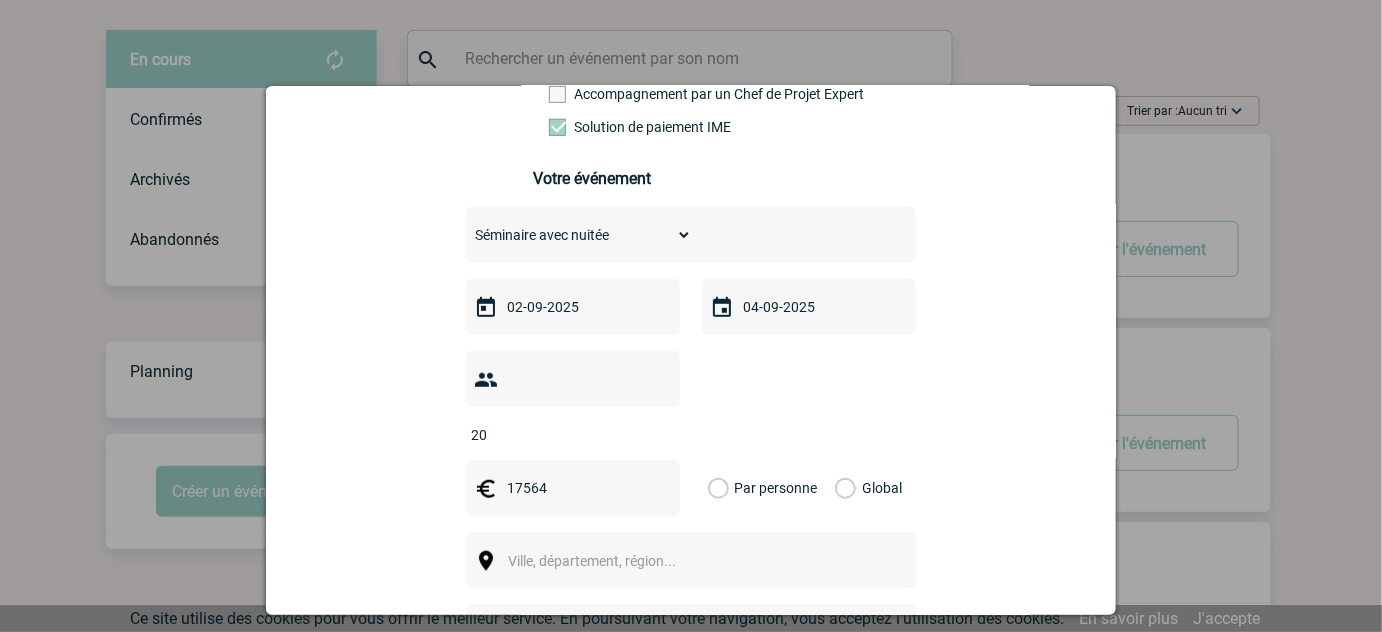 type on "17564" 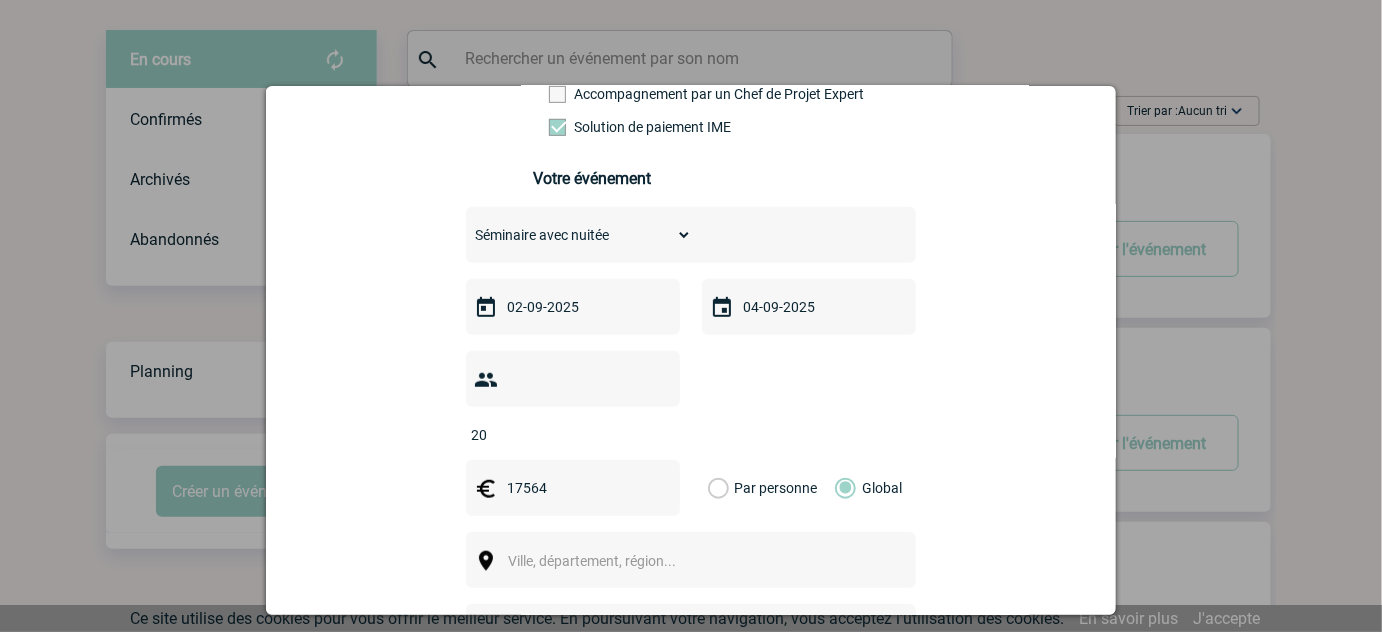 click on "Ville, département, région..." at bounding box center (691, 560) 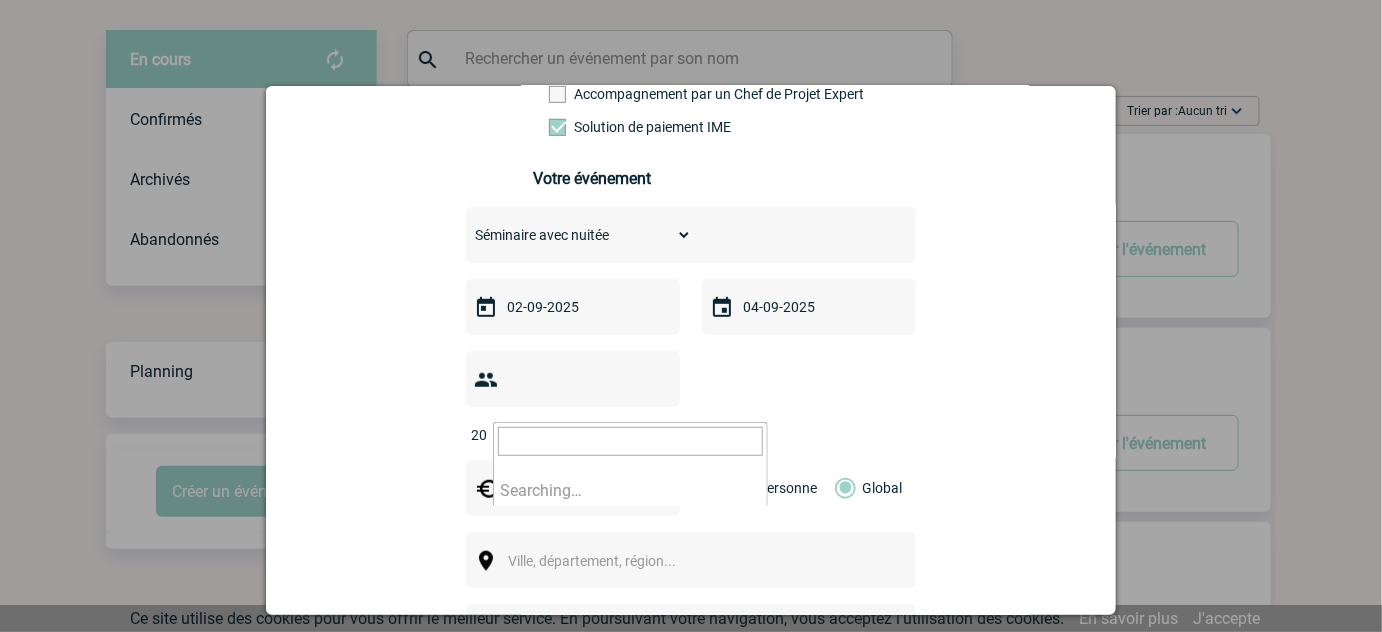 click on "Ville, département, région..." at bounding box center (637, 561) 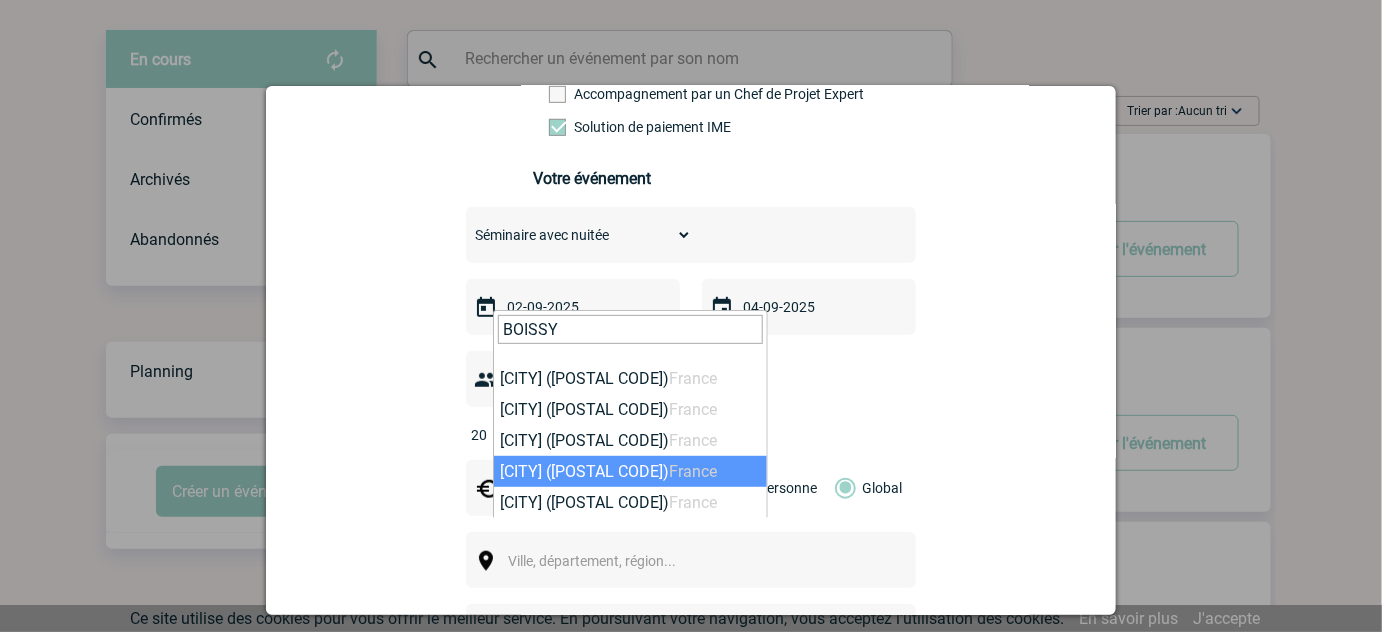 type on "BOISSY" 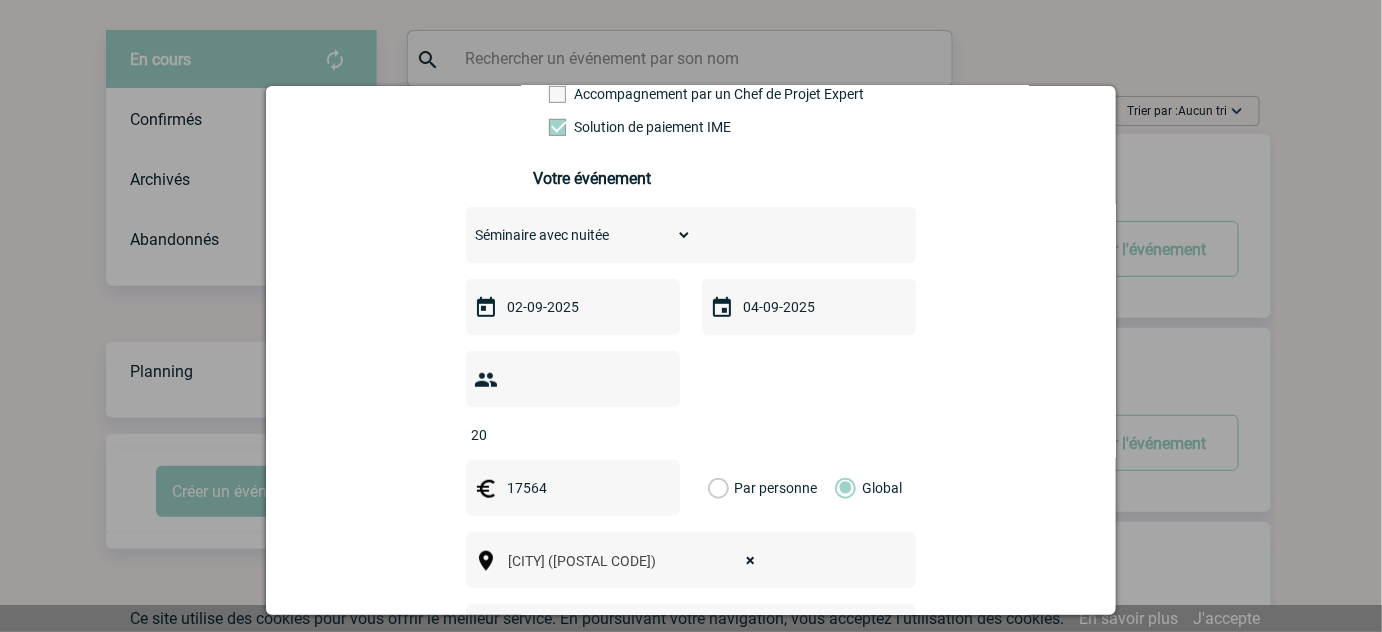 select on "1157" 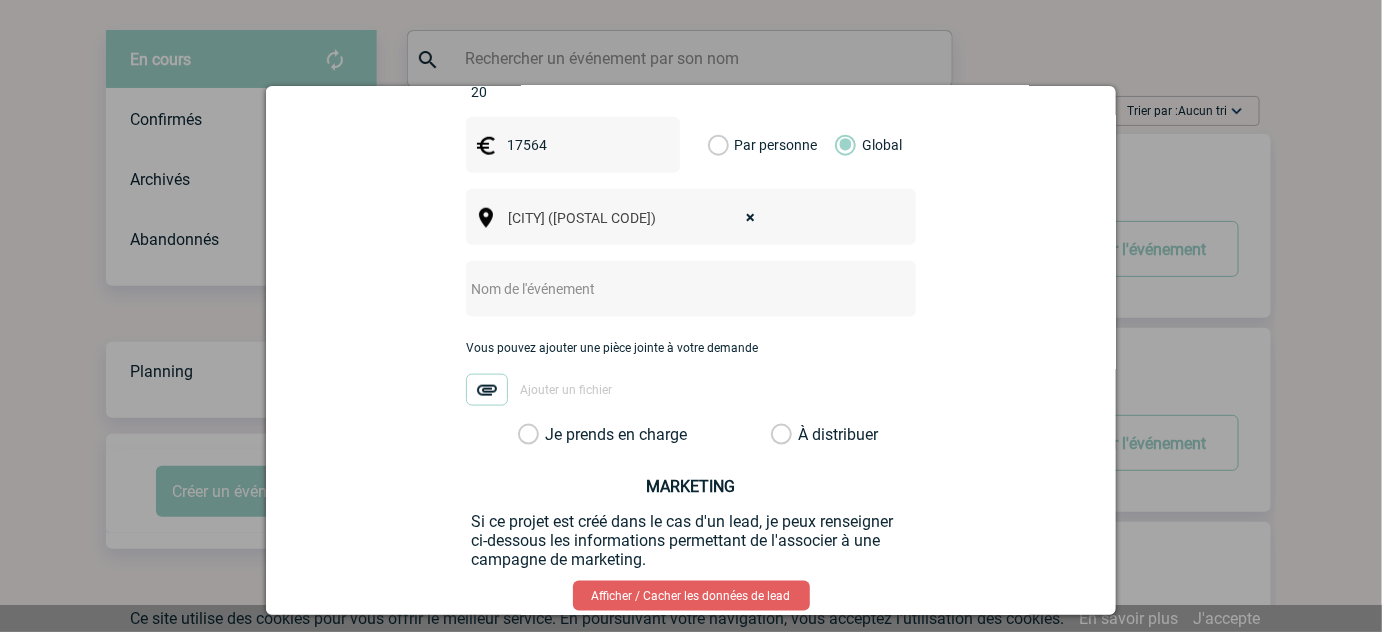 click at bounding box center [664, 289] 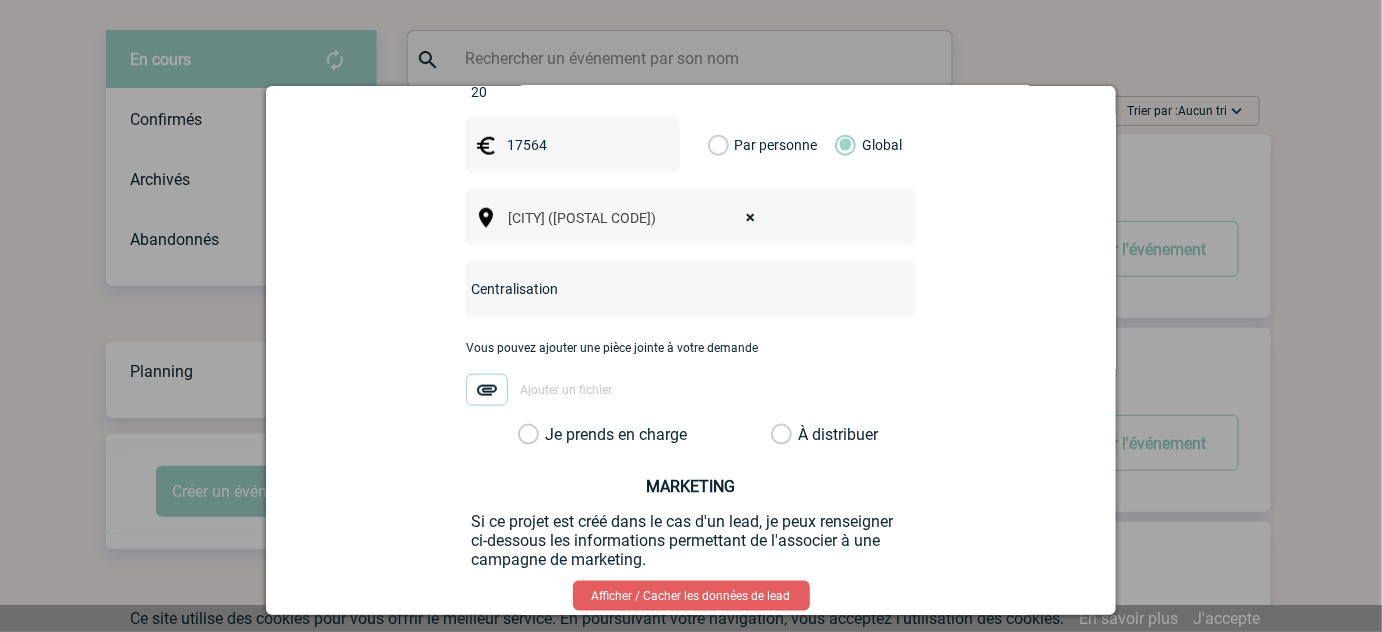 click on "Je prends en charge" at bounding box center (535, 435) 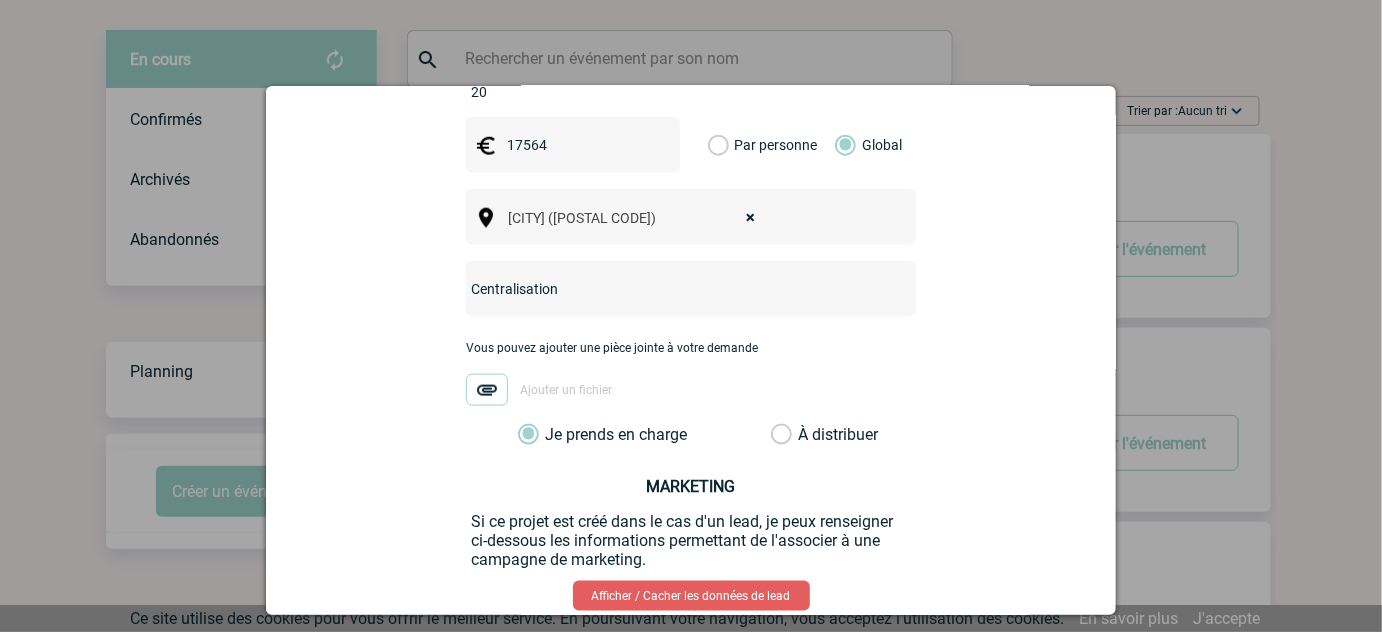 scroll, scrollTop: 832, scrollLeft: 0, axis: vertical 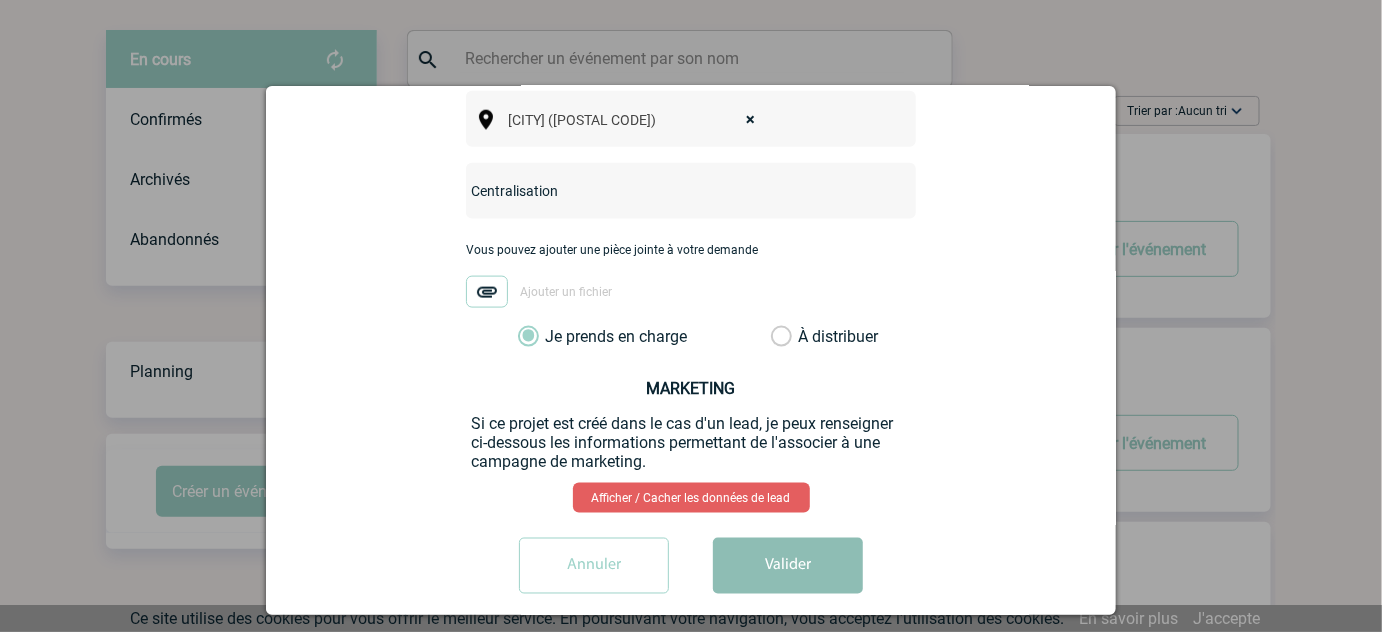 click on "Valider" at bounding box center (788, 566) 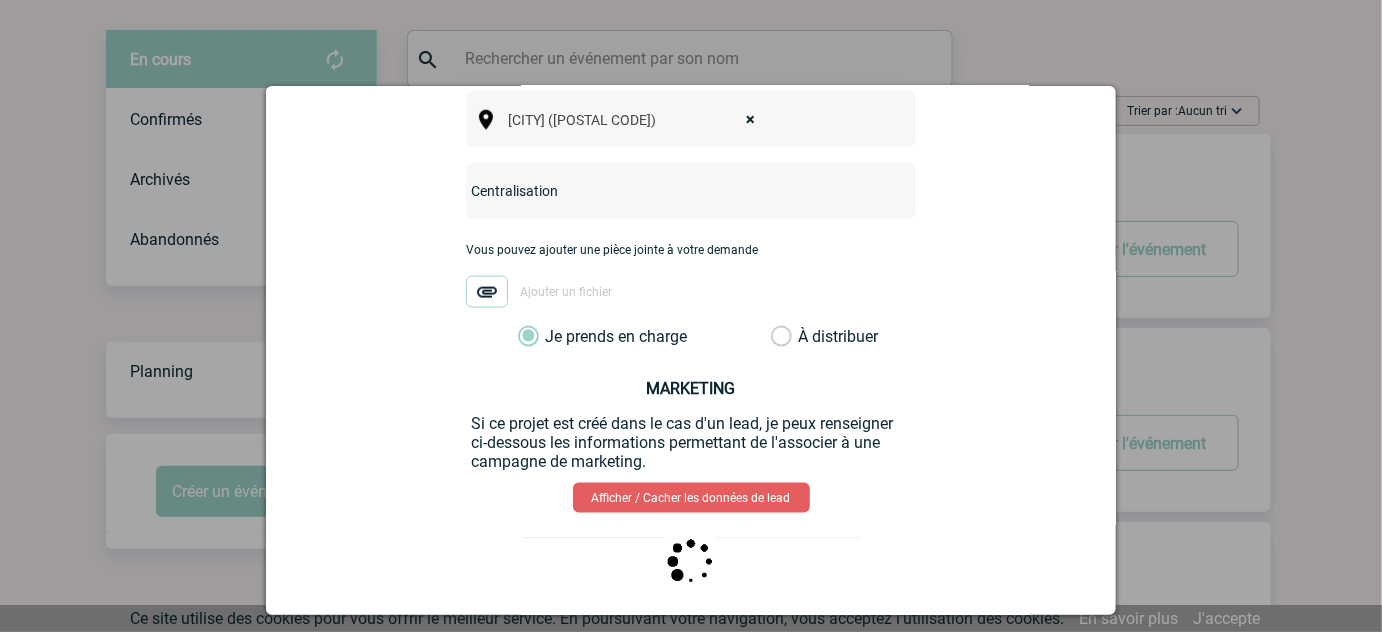 scroll, scrollTop: 0, scrollLeft: 0, axis: both 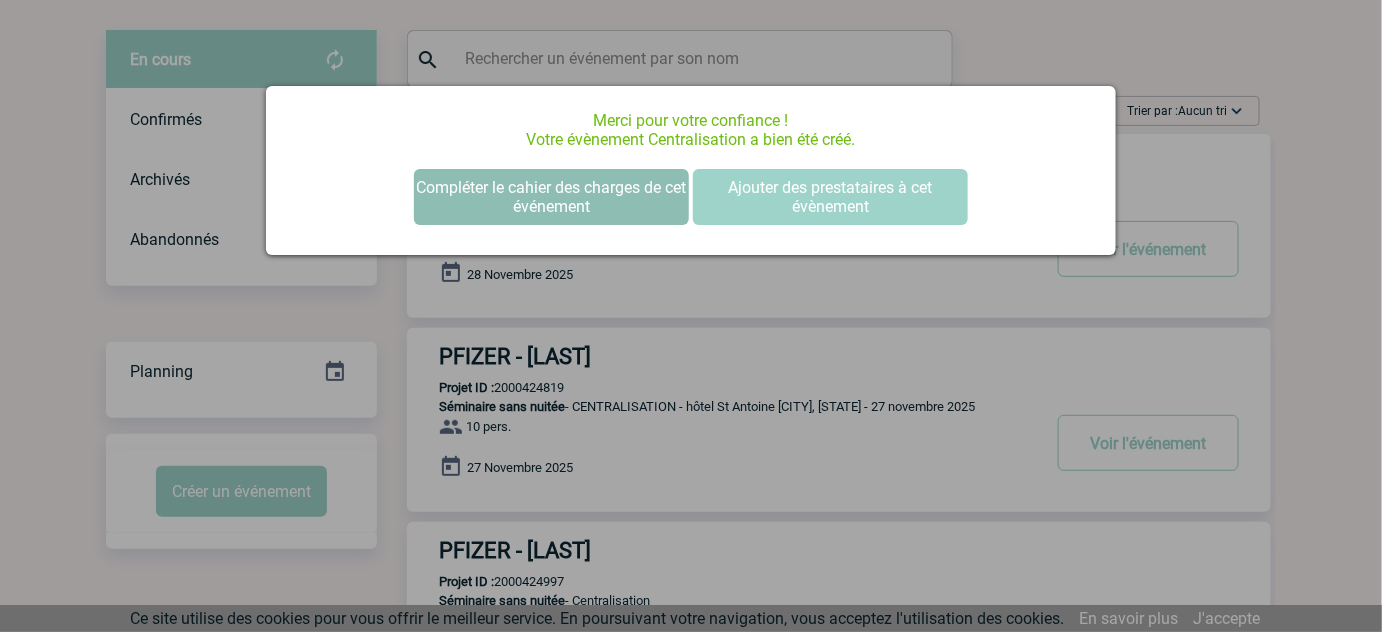 click on "Compléter le cahier des charges de cet événement" at bounding box center [551, 197] 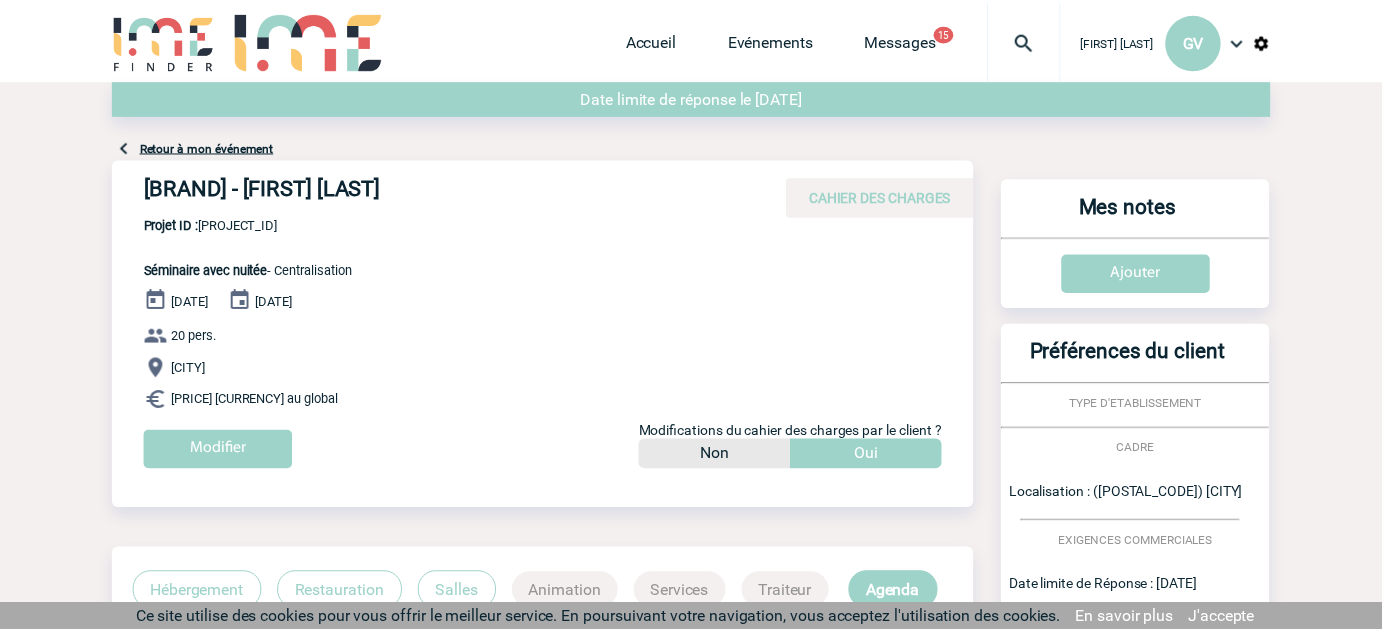 scroll, scrollTop: 0, scrollLeft: 0, axis: both 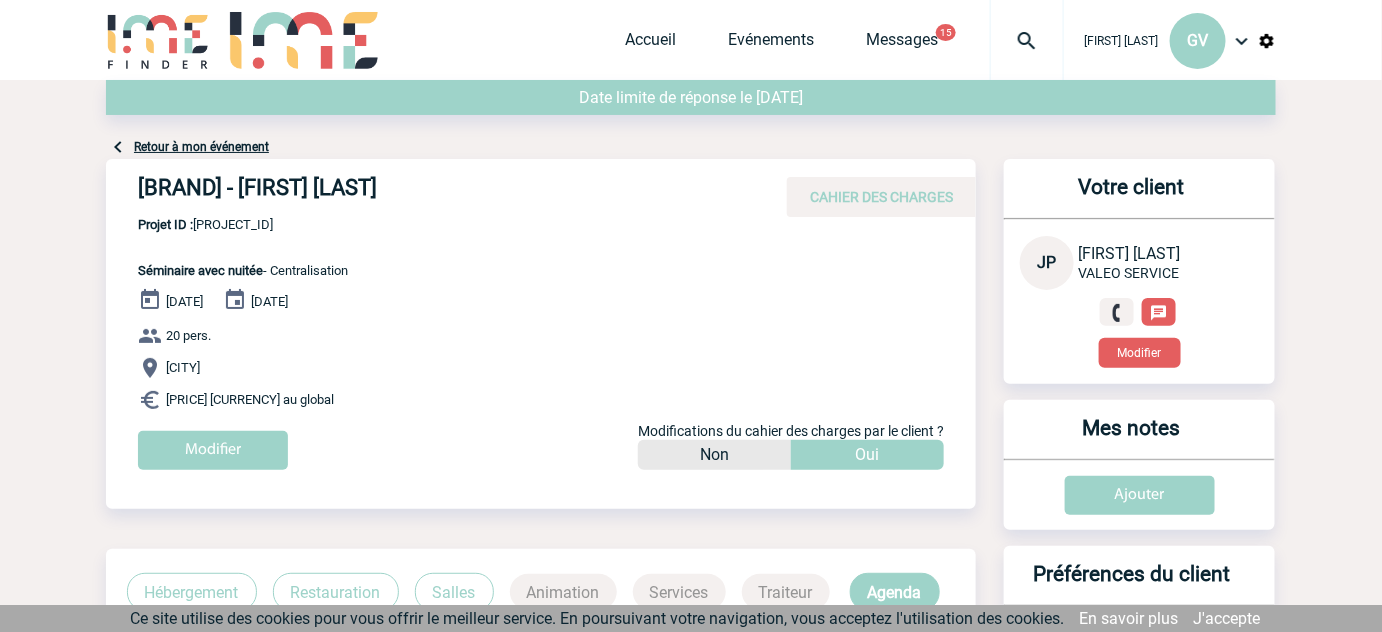 drag, startPoint x: 522, startPoint y: 186, endPoint x: 21, endPoint y: 190, distance: 501.01596 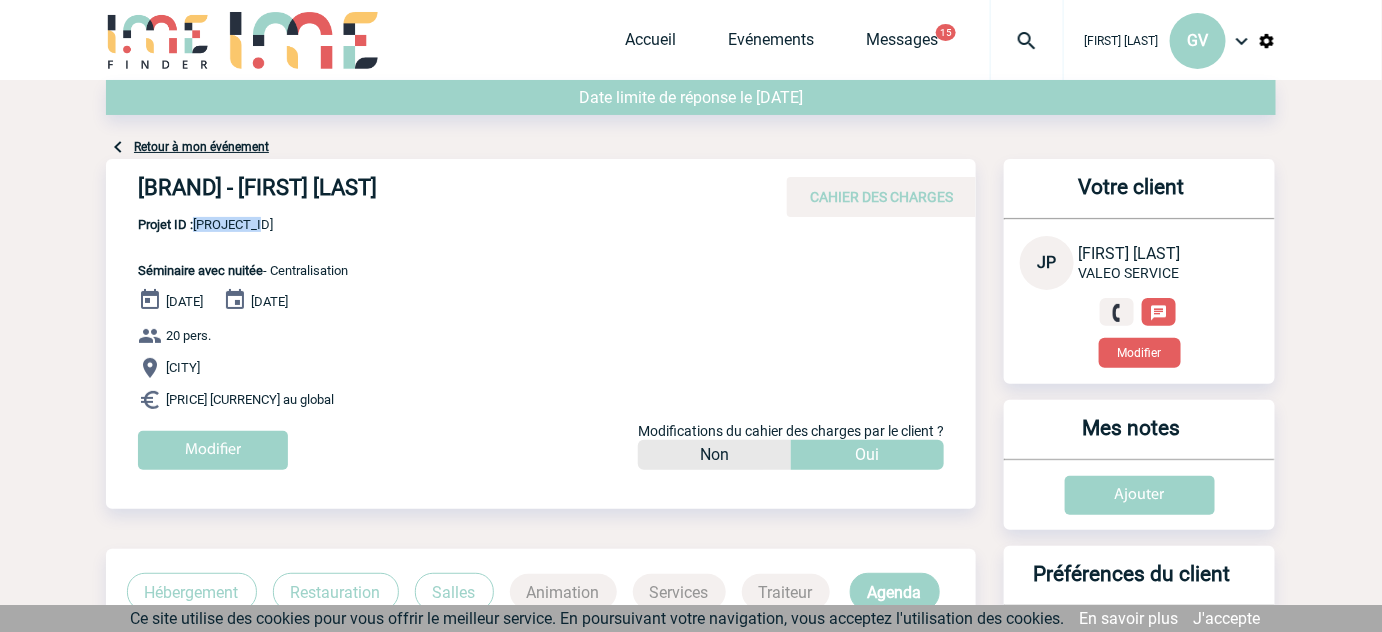 click on "Projet ID :  2000425103" at bounding box center [243, 224] 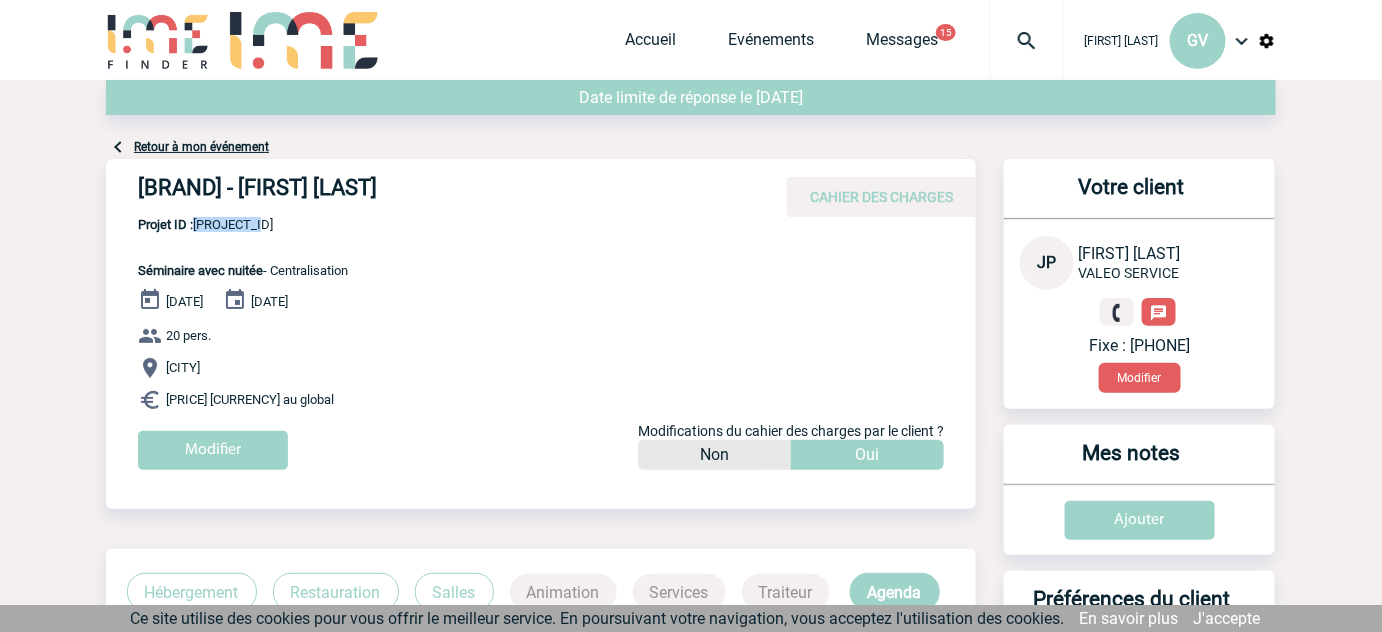 copy on "2000425103" 